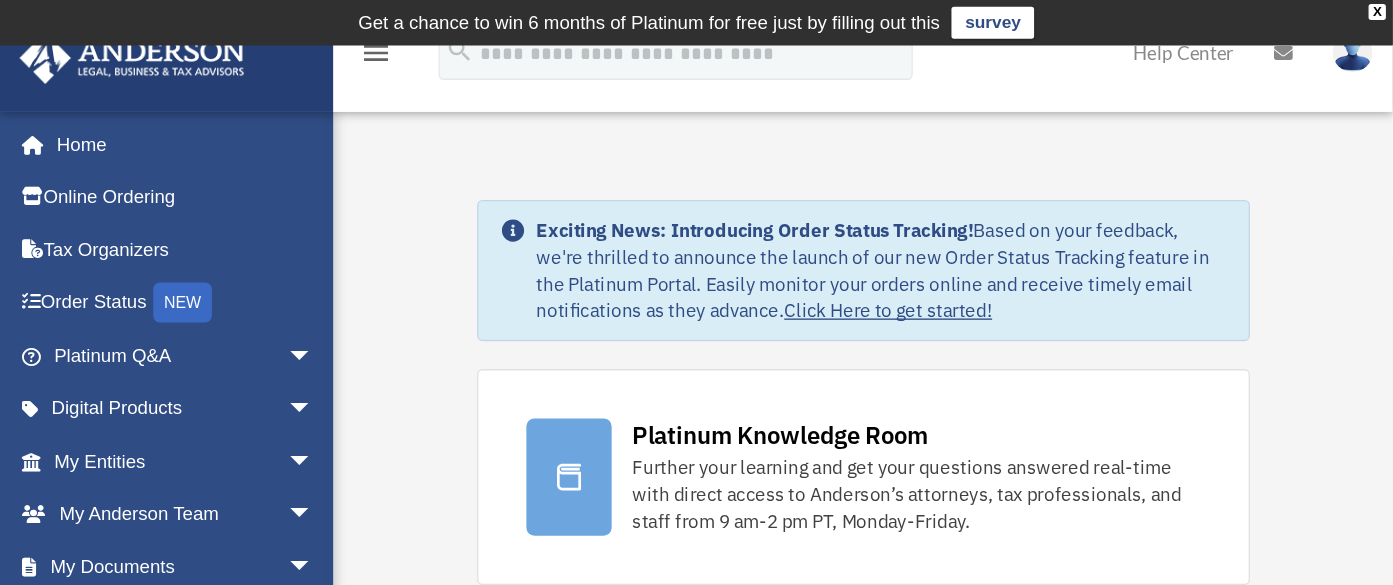 scroll, scrollTop: 0, scrollLeft: 0, axis: both 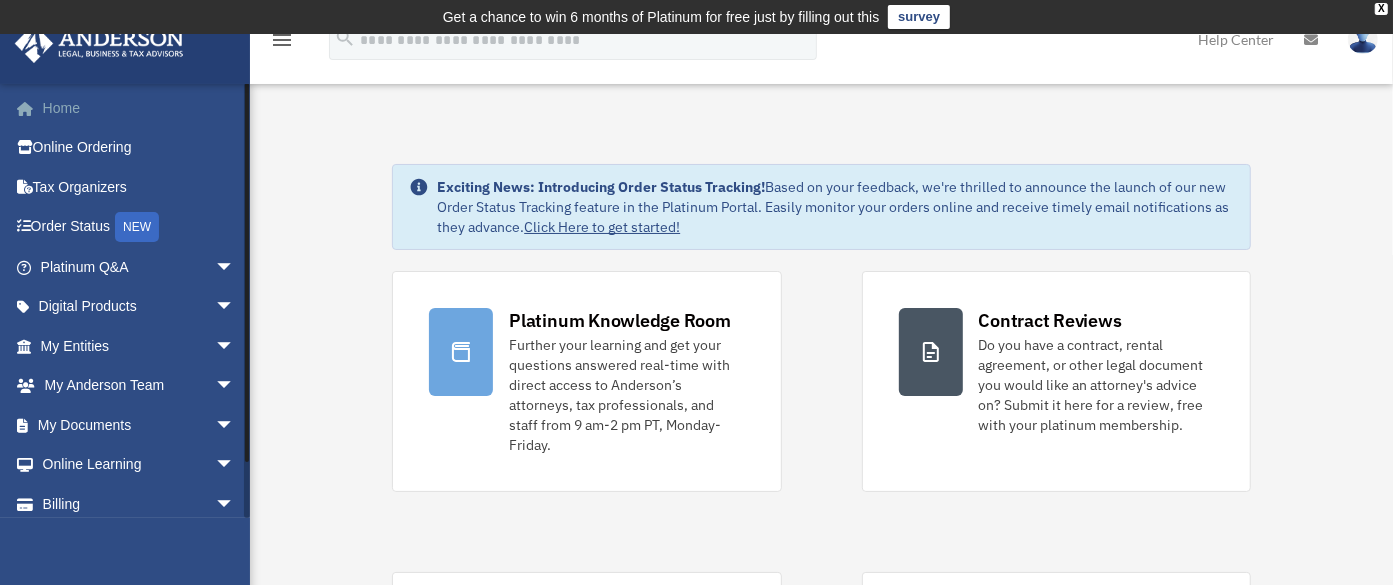click on "Home" at bounding box center (139, 108) 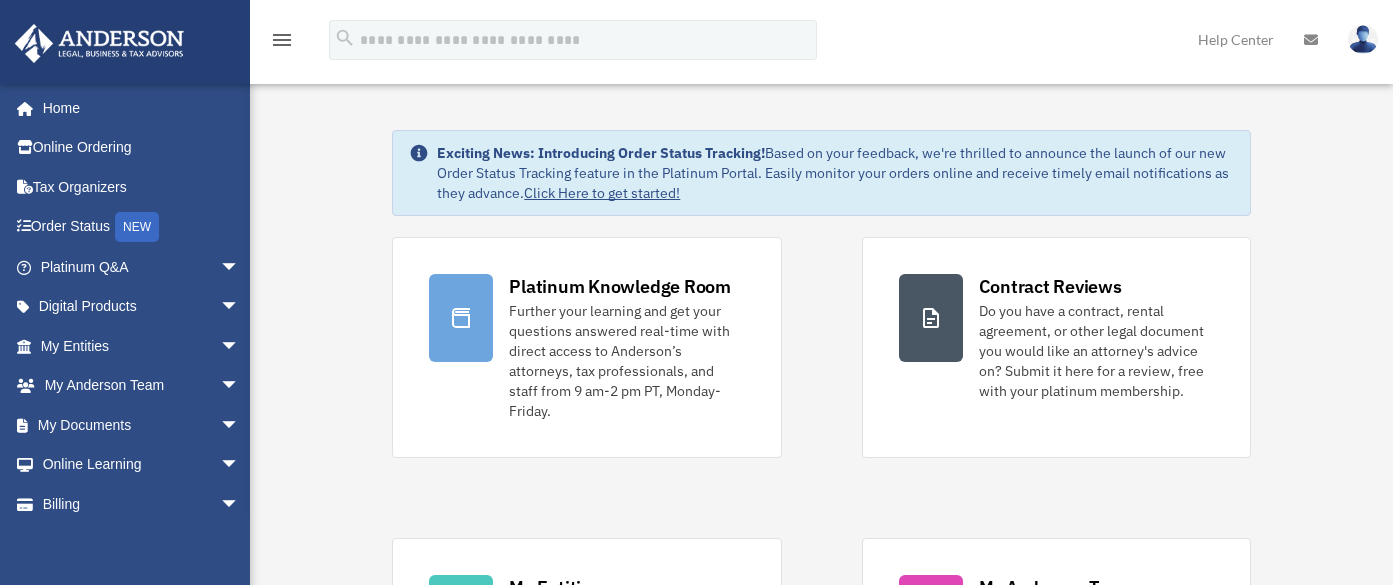 scroll, scrollTop: 0, scrollLeft: 0, axis: both 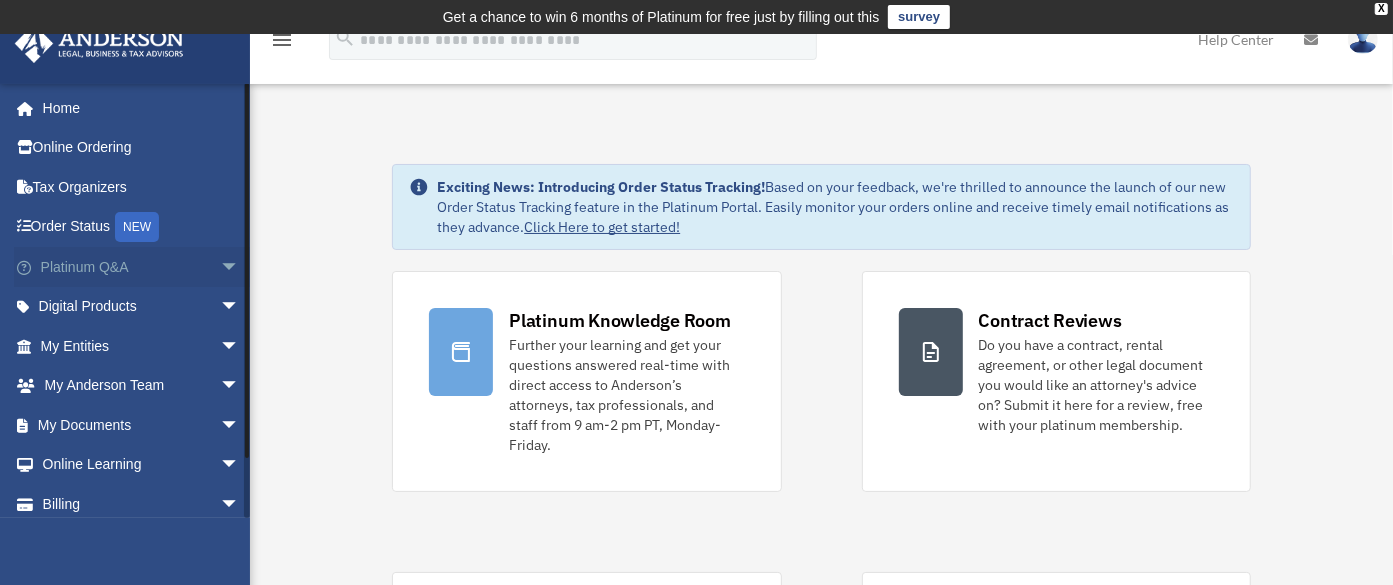 click on "Platinum Q&A arrow_drop_down" at bounding box center (142, 267) 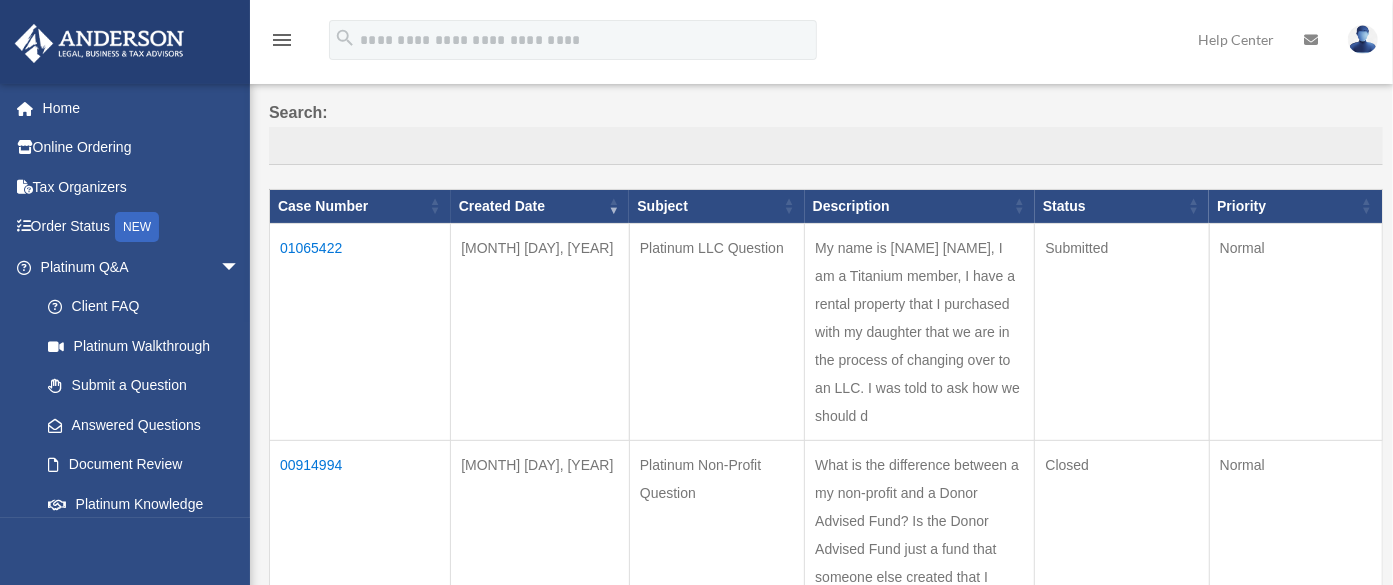 scroll, scrollTop: 175, scrollLeft: 0, axis: vertical 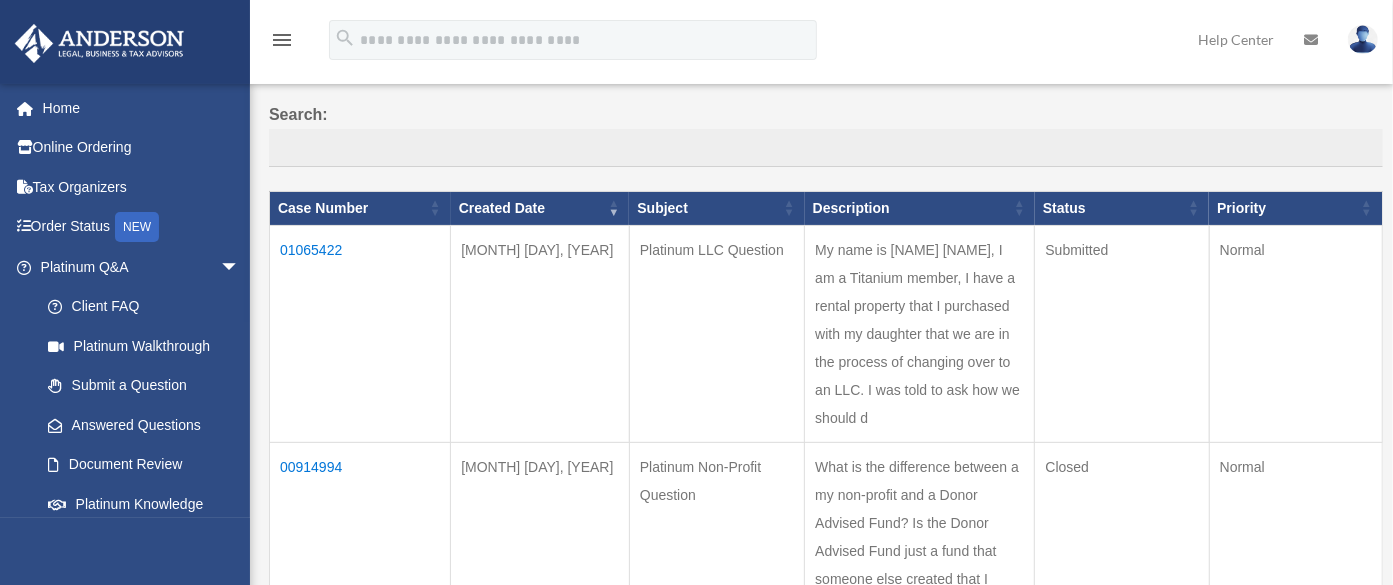 click on "My name is [NAME] [NAME], I am a Titanium member, I have a rental property that I purchased with my daughter that we are in the process of changing over to an LLC.  I was told to ask how we should d" at bounding box center [920, 333] 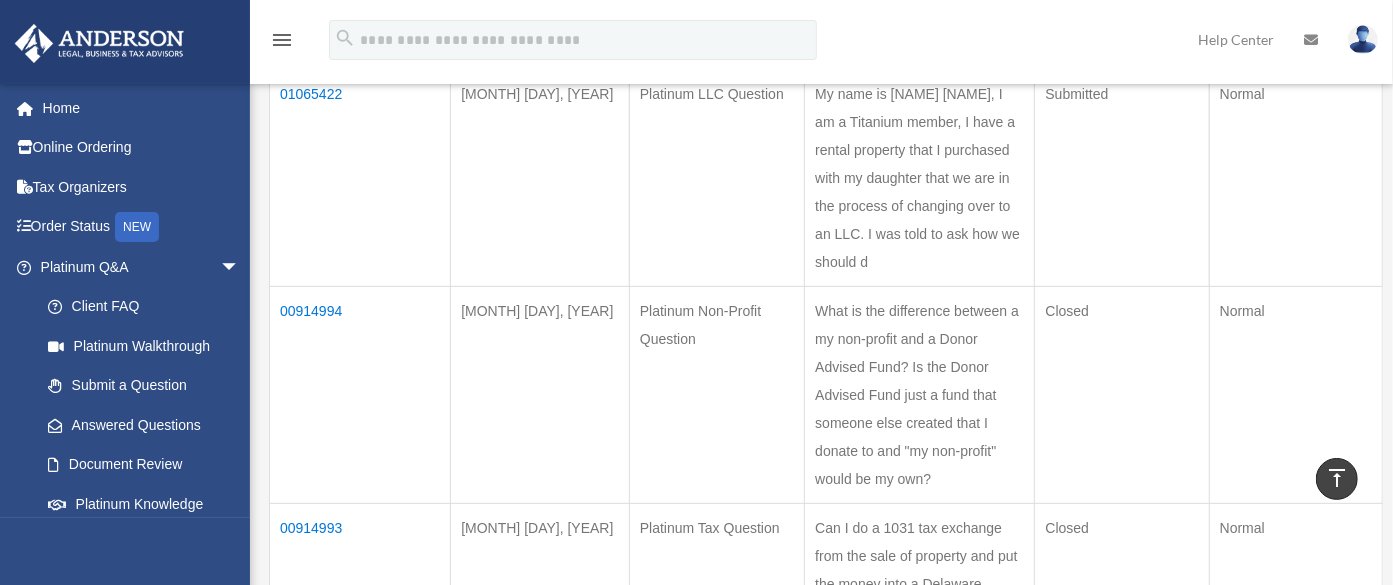 scroll, scrollTop: 330, scrollLeft: 0, axis: vertical 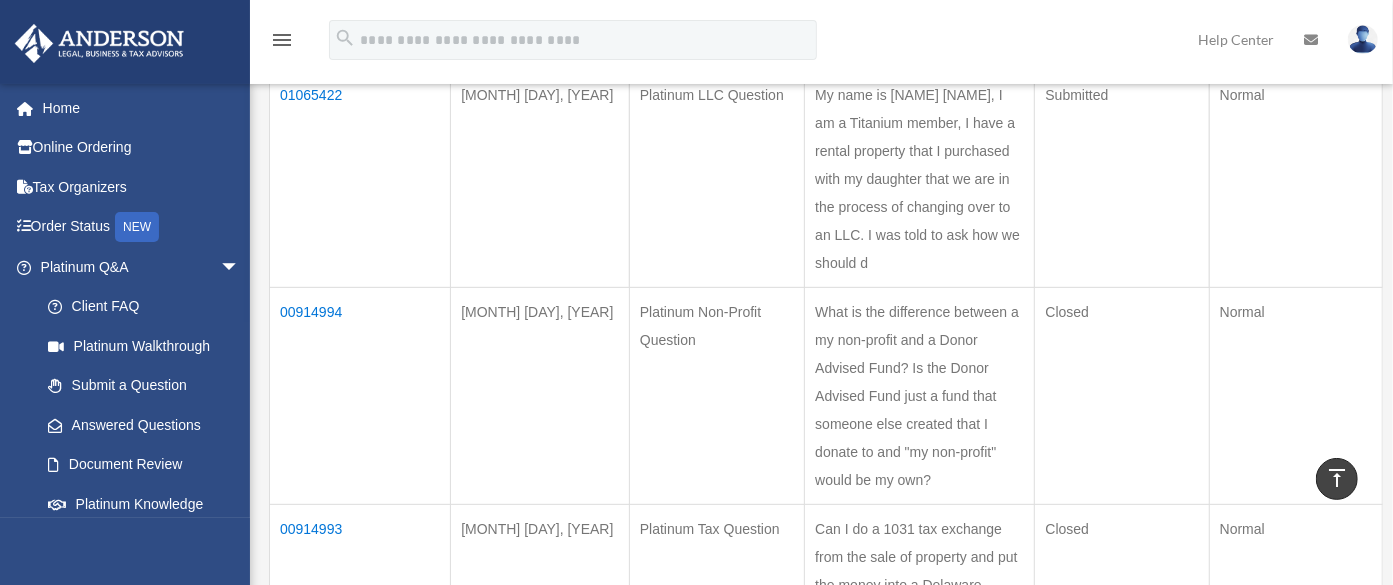 click on "My name is [NAME] [NAME], I am a Titanium member, I have a rental property that I purchased with my daughter that we are in the process of changing over to an LLC.  I was told to ask how we should d" at bounding box center (920, 178) 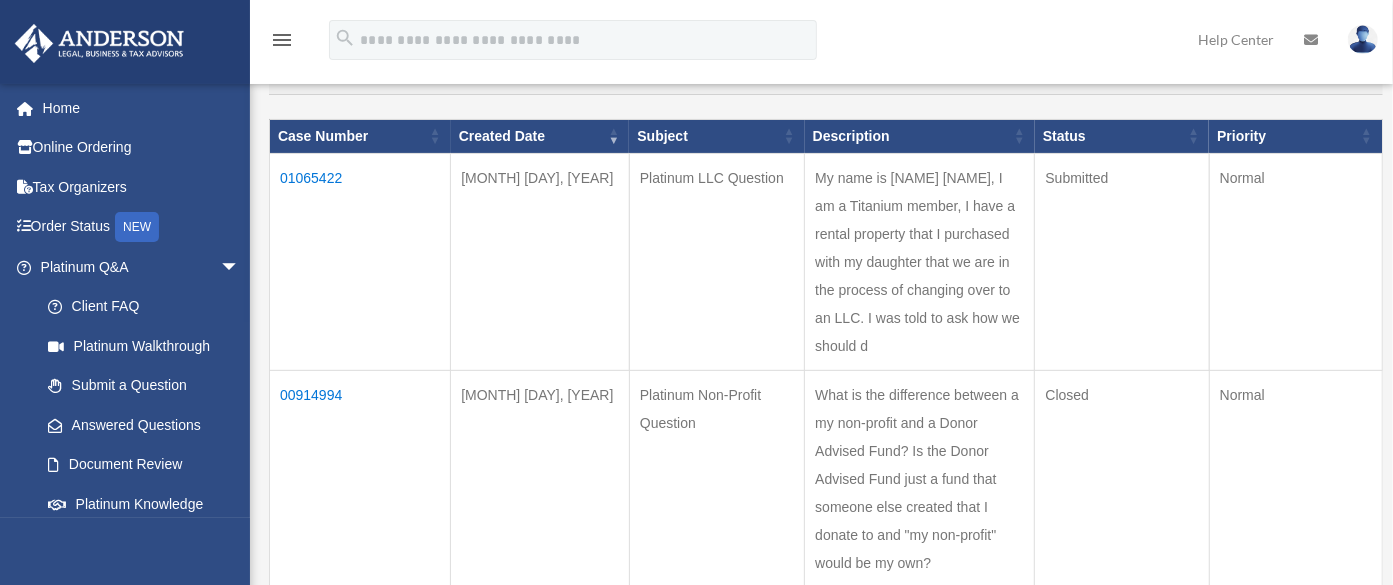 scroll, scrollTop: 248, scrollLeft: 0, axis: vertical 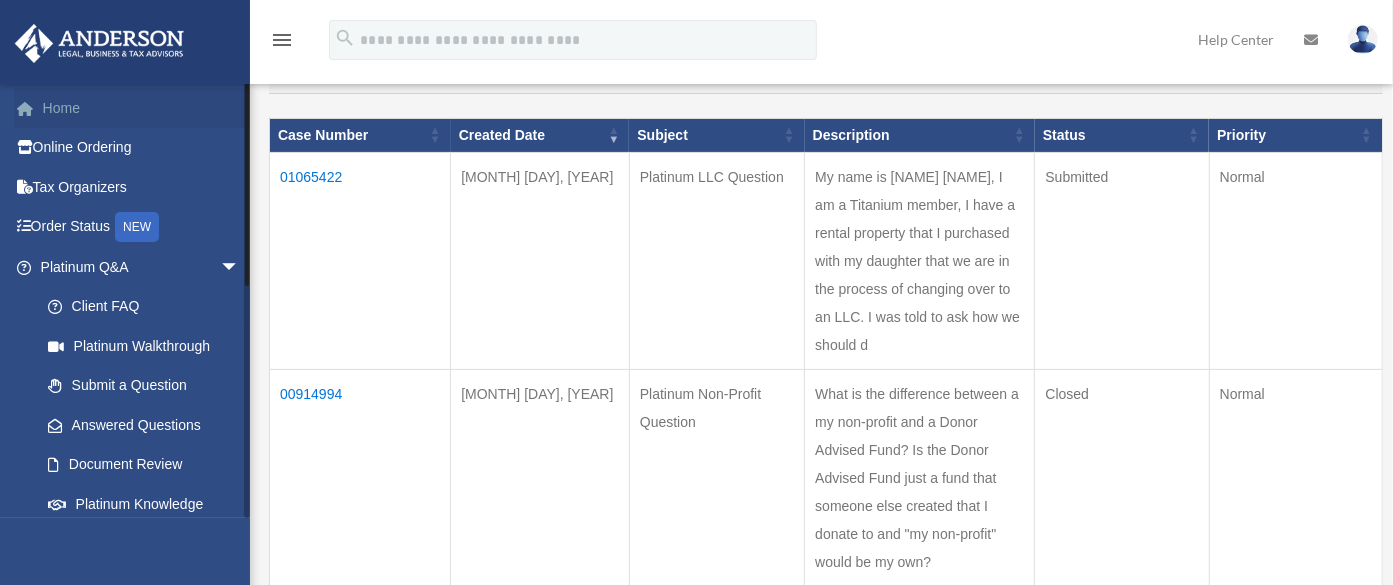 click on "Home" at bounding box center [142, 108] 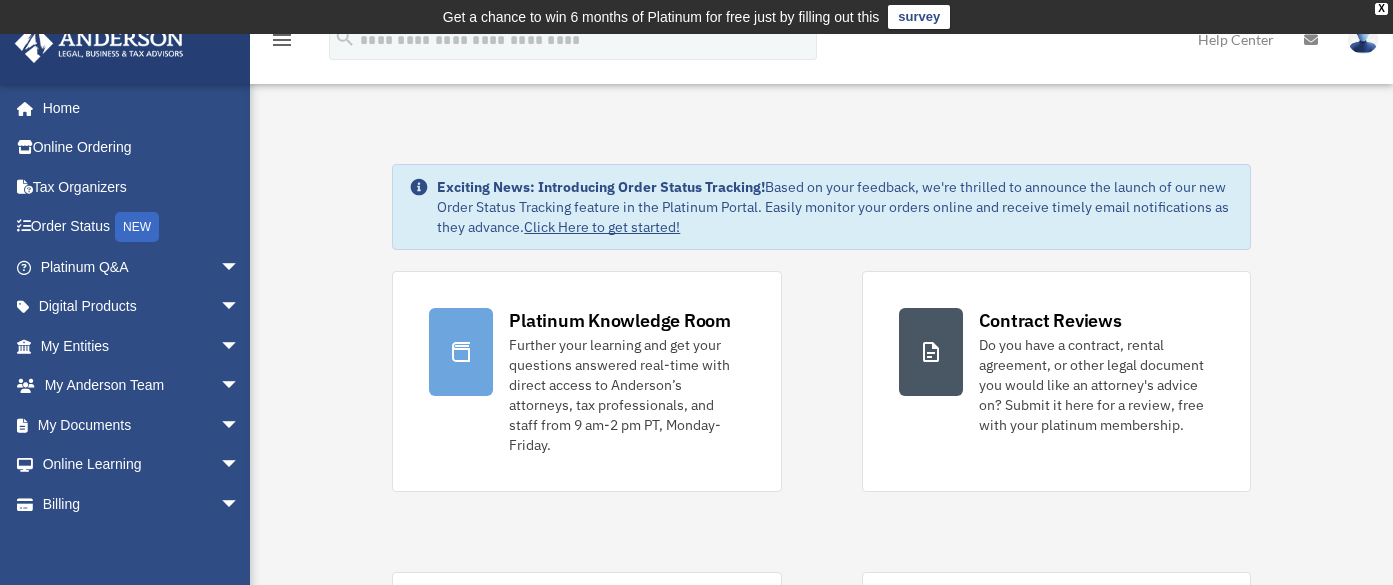 scroll, scrollTop: 0, scrollLeft: 0, axis: both 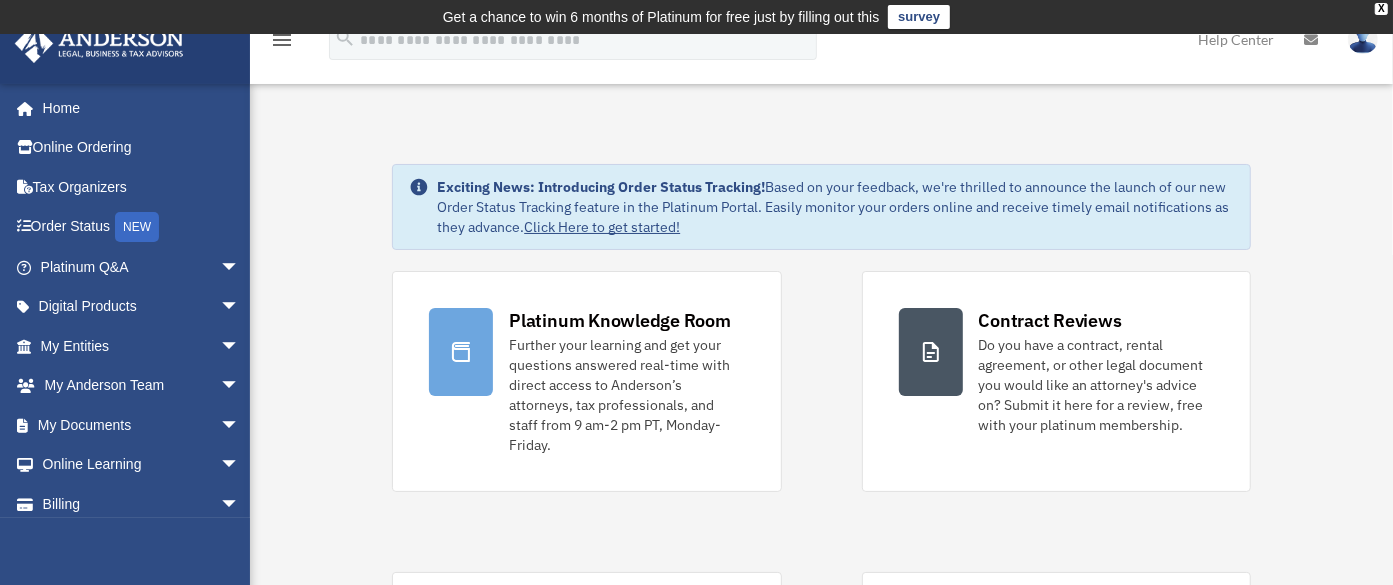 click on "Exciting News: Introducing Order Status Tracking!  Based on your feedback, we're thrilled to announce the launch of our new Order Status Tracking feature in the Platinum Portal. Easily monitor your orders online and receive timely email notifications as they advance.   Click Here to get started!
Platinum Knowledge Room
Further your learning and get your questions answered real-time with direct access to Anderson’s attorneys, tax professionals, and staff from 9 am-2 pm PT, Monday-Friday." at bounding box center [821, 1103] 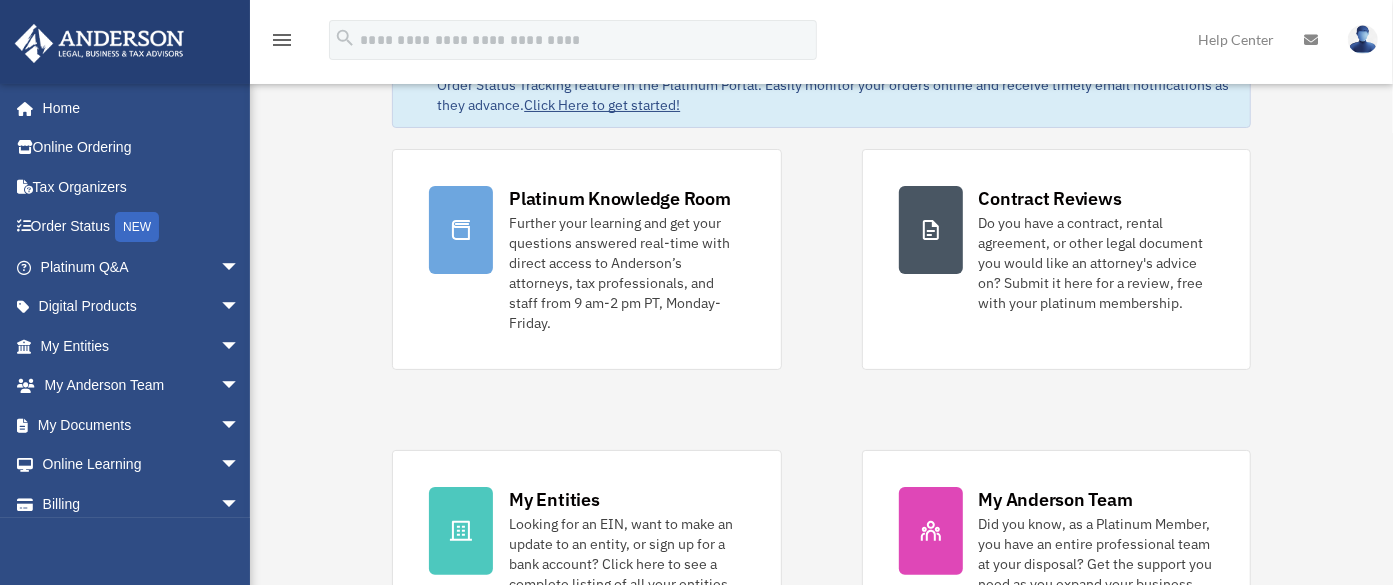 scroll, scrollTop: 138, scrollLeft: 0, axis: vertical 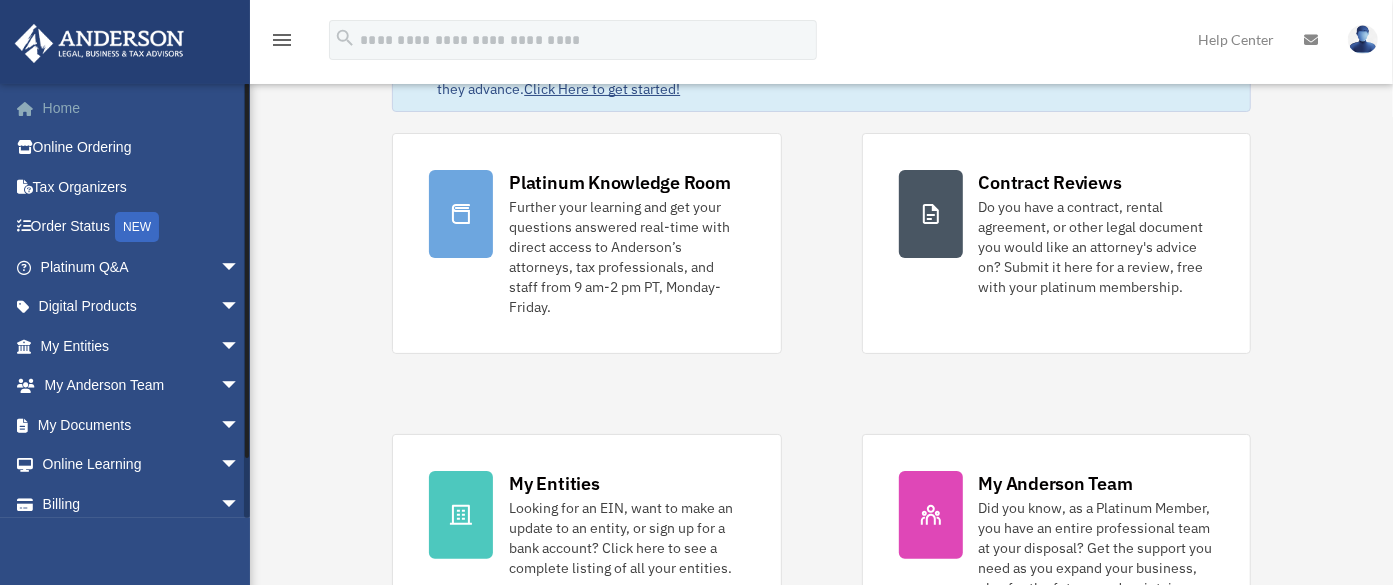 click on "Home" at bounding box center (142, 108) 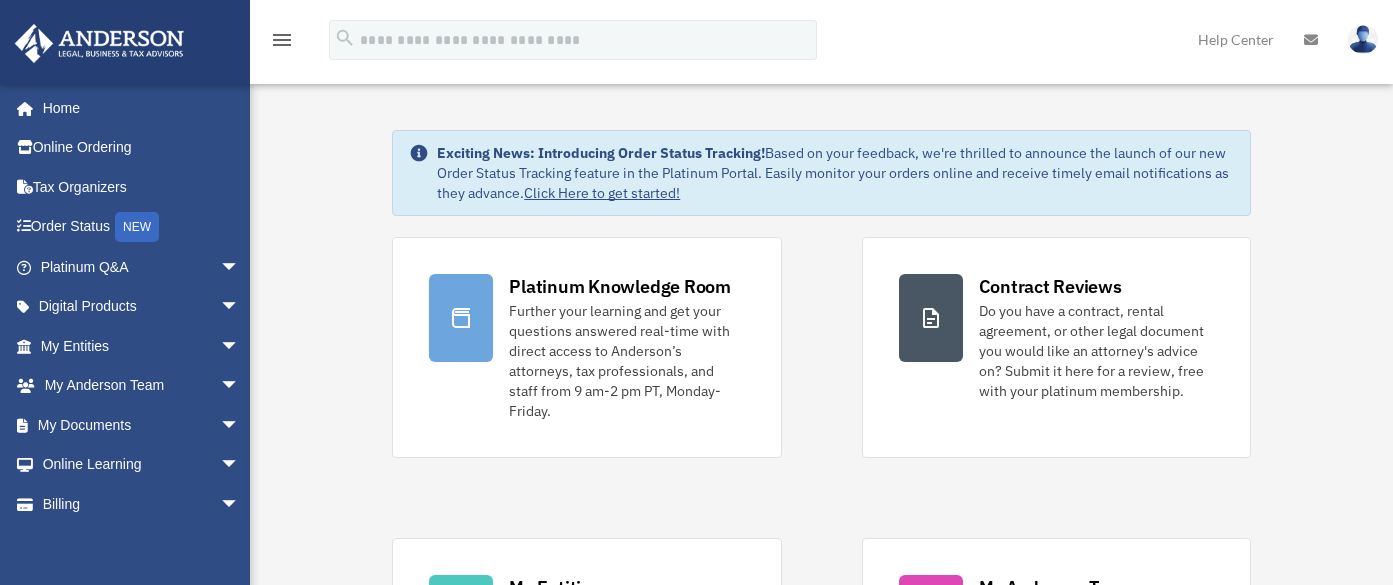 scroll, scrollTop: 0, scrollLeft: 0, axis: both 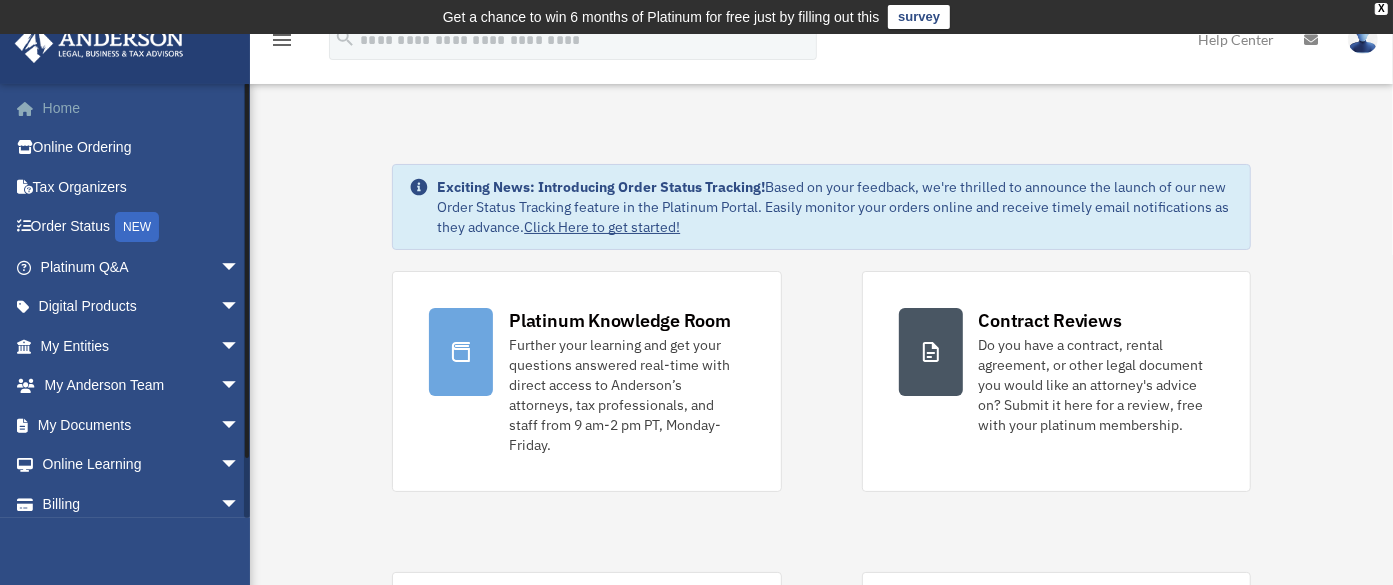 click on "Home" at bounding box center [142, 108] 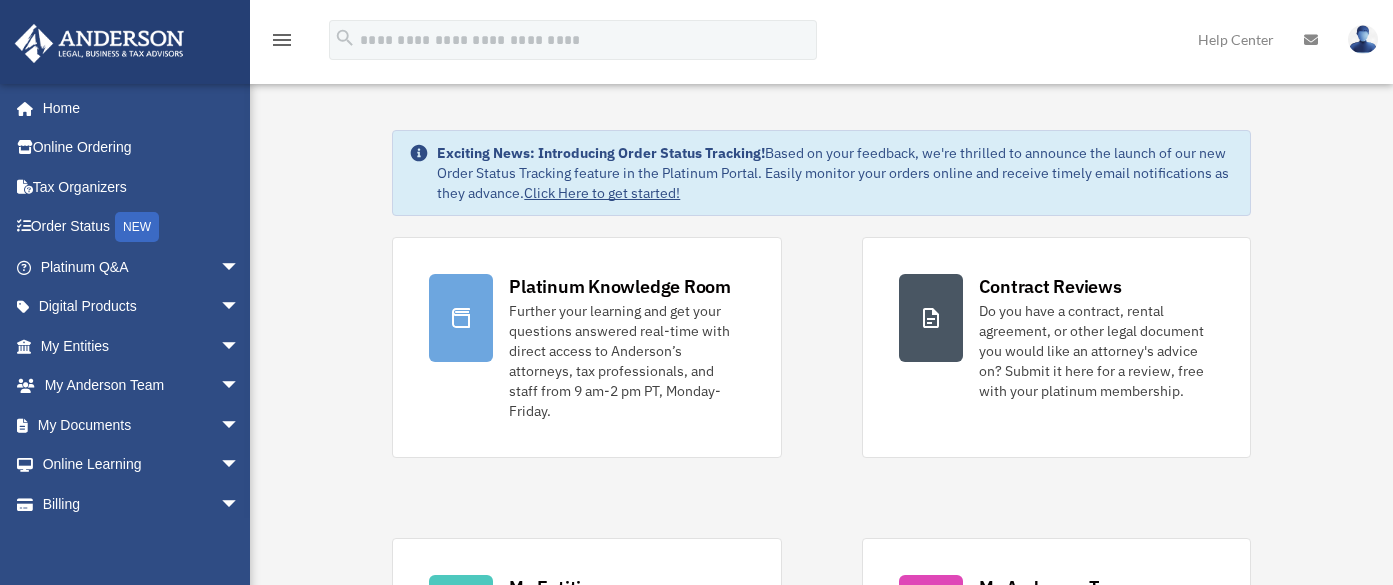 scroll, scrollTop: 0, scrollLeft: 0, axis: both 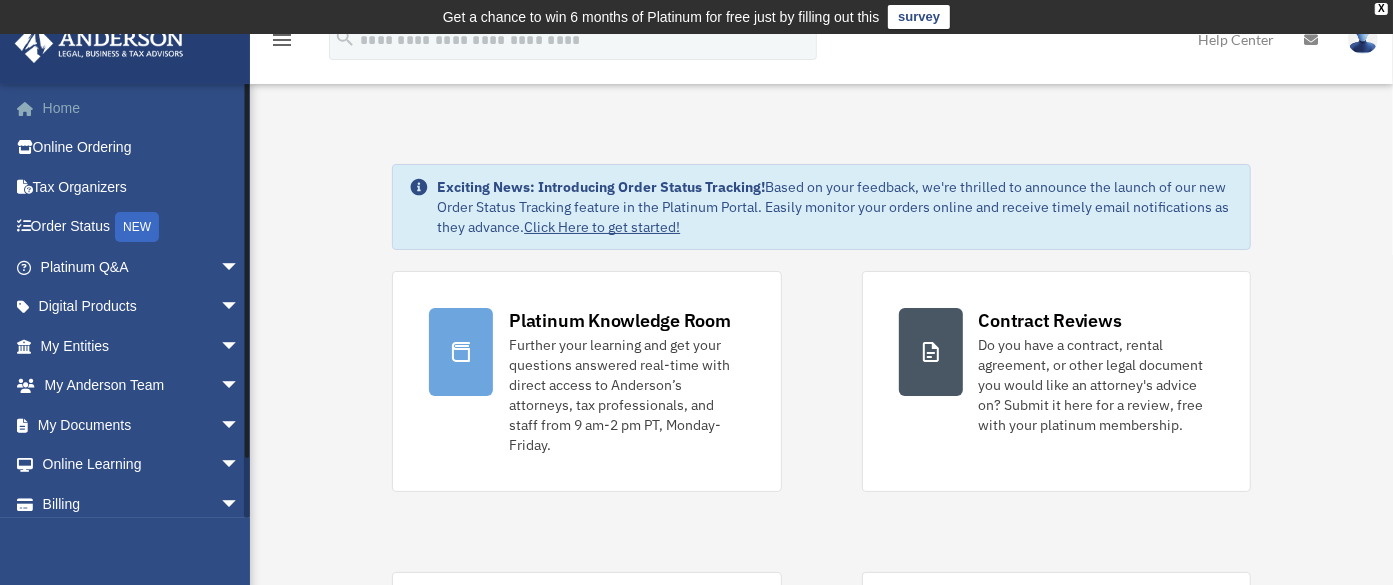 click on "Home" at bounding box center [142, 108] 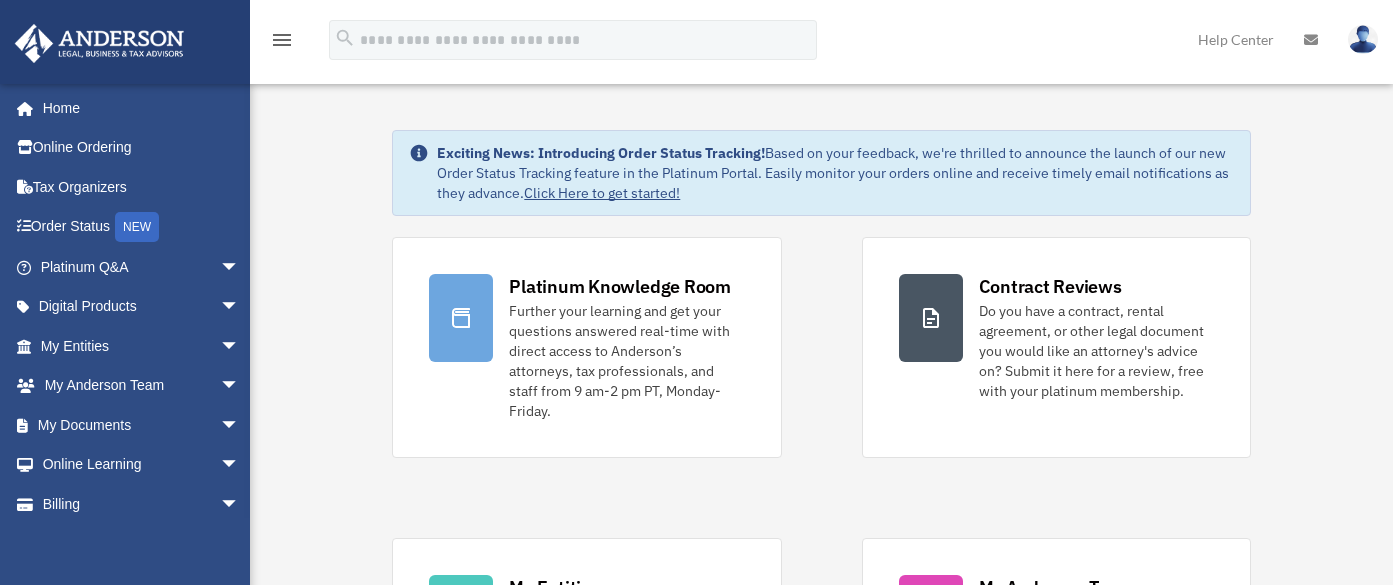 scroll, scrollTop: 0, scrollLeft: 0, axis: both 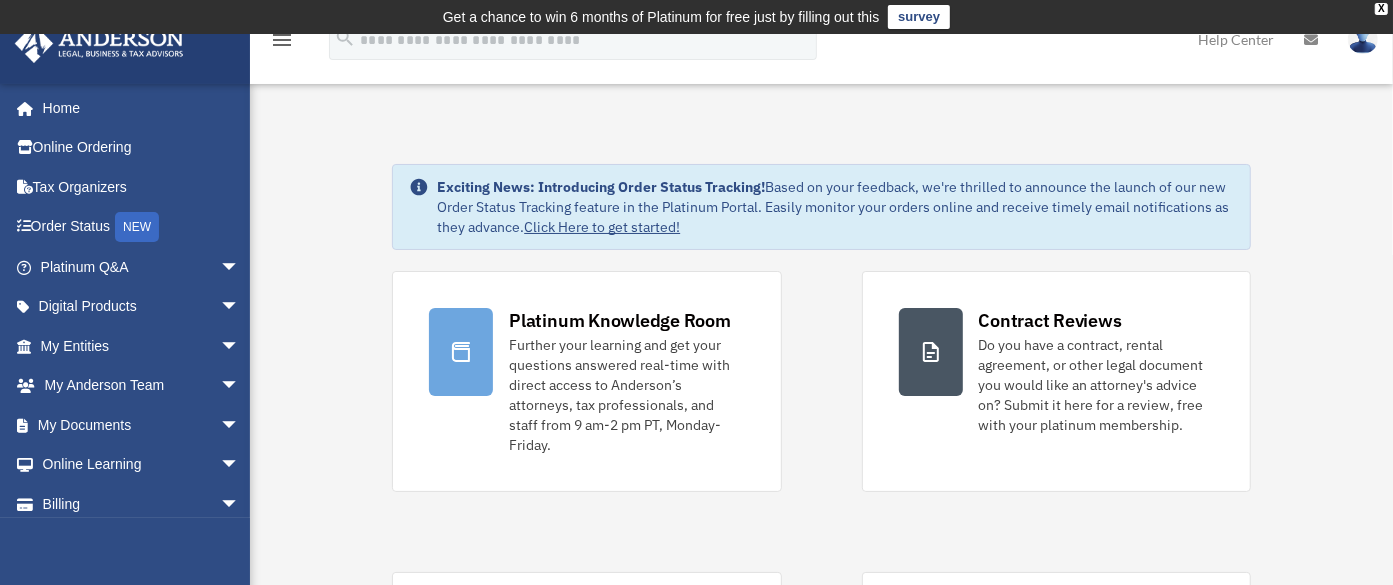 click on "Exciting News: Introducing Order Status Tracking!  Based on your feedback, we're thrilled to announce the launch of our new Order Status Tracking feature in the Platinum Portal. Easily monitor your orders online and receive timely email notifications as they advance.   Click Here to get started!
Platinum Knowledge Room
Further your learning and get your questions answered real-time with direct access to Anderson’s attorneys, tax professionals, and staff from 9 am-2 pm PT, Monday-Friday." at bounding box center (821, 1103) 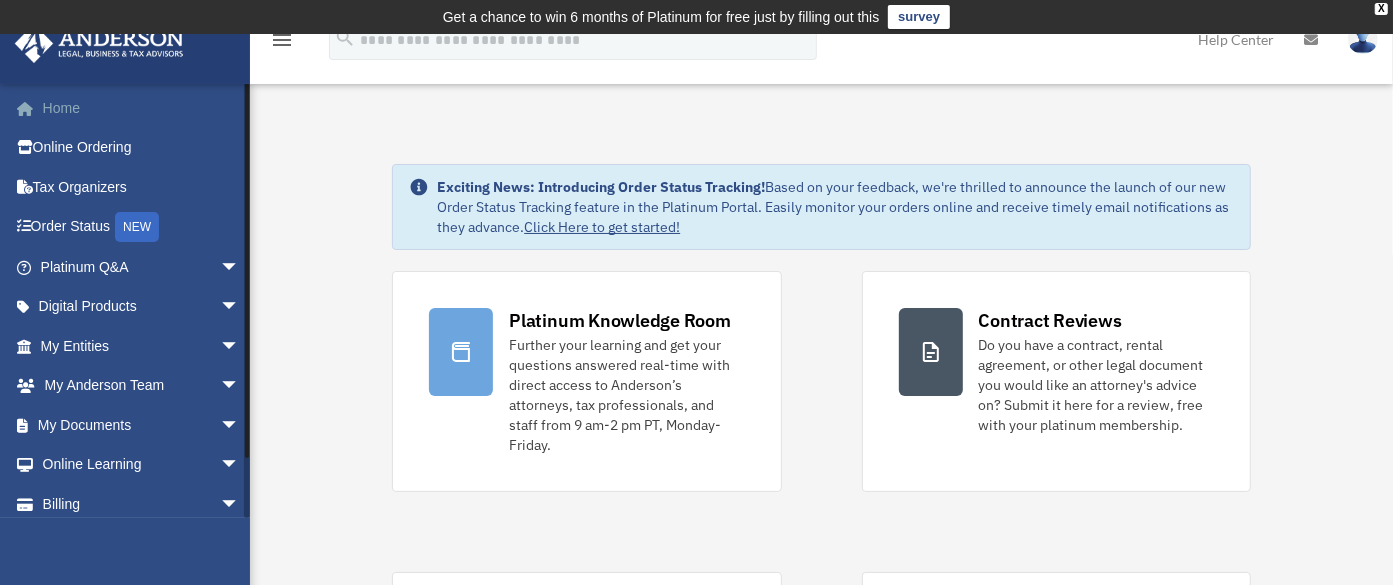 click on "Home" at bounding box center (142, 108) 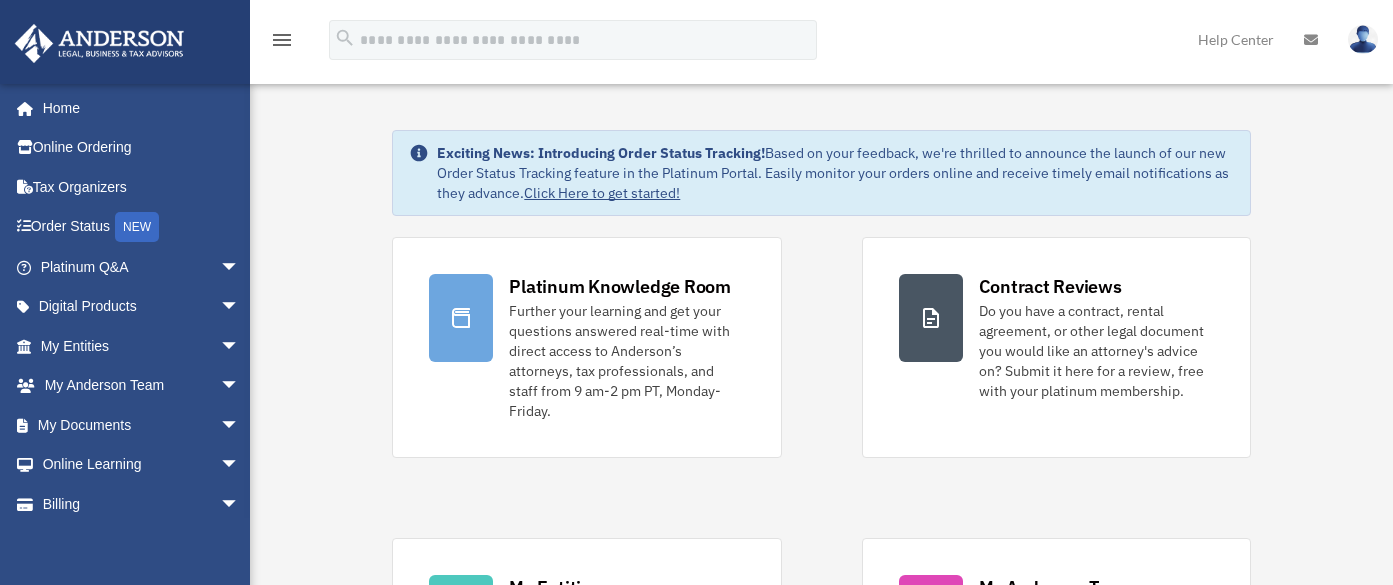 scroll, scrollTop: 0, scrollLeft: 0, axis: both 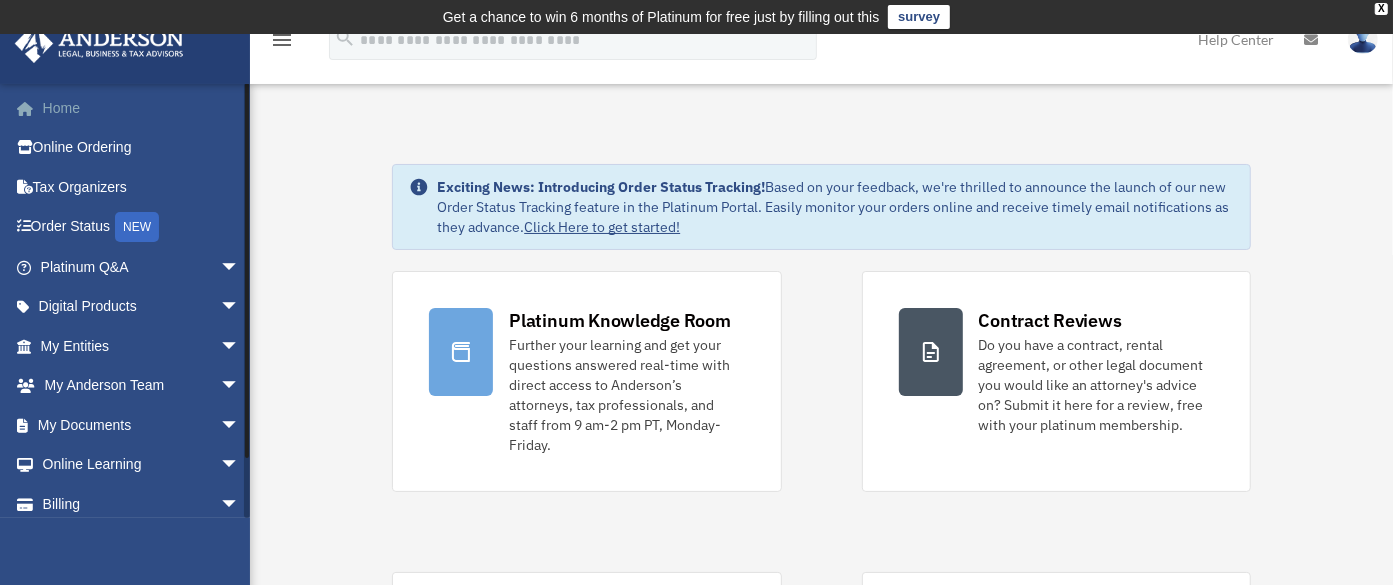 click on "Home" at bounding box center [142, 108] 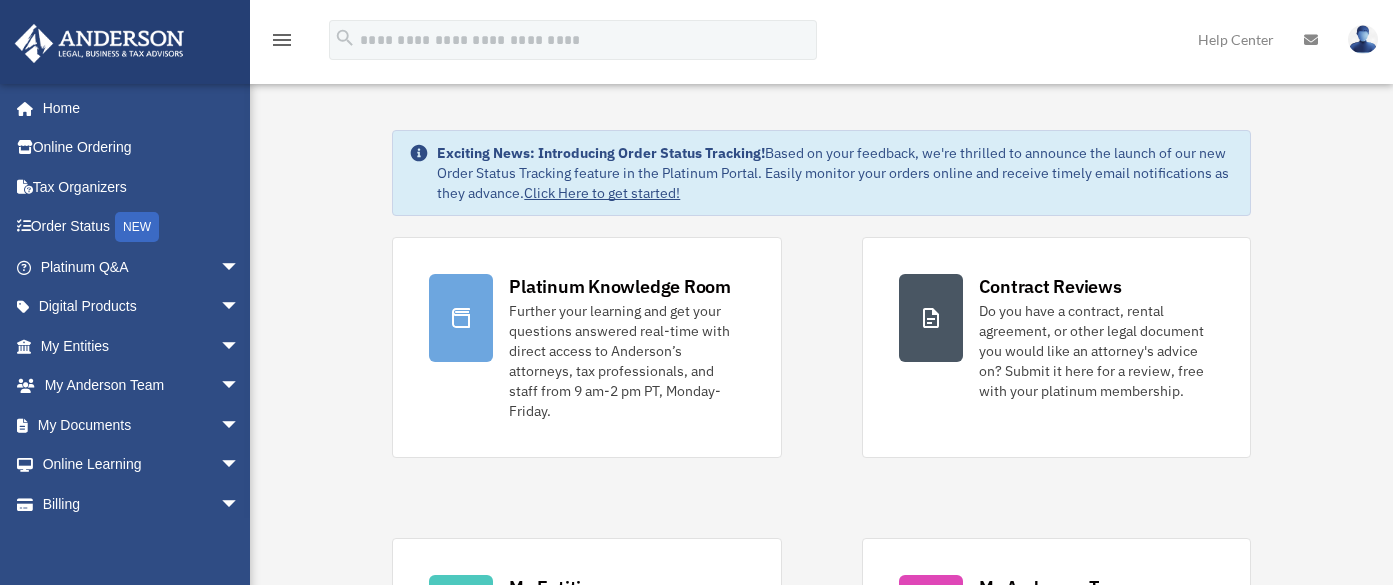 scroll, scrollTop: 0, scrollLeft: 0, axis: both 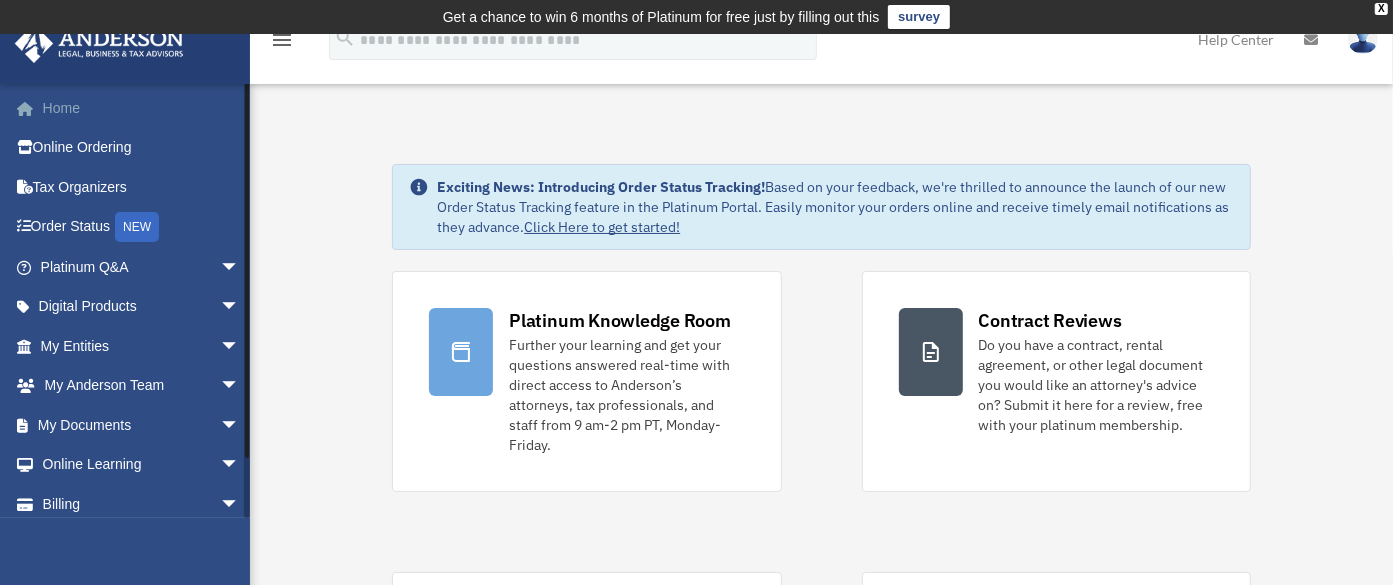 click on "Home" at bounding box center (142, 108) 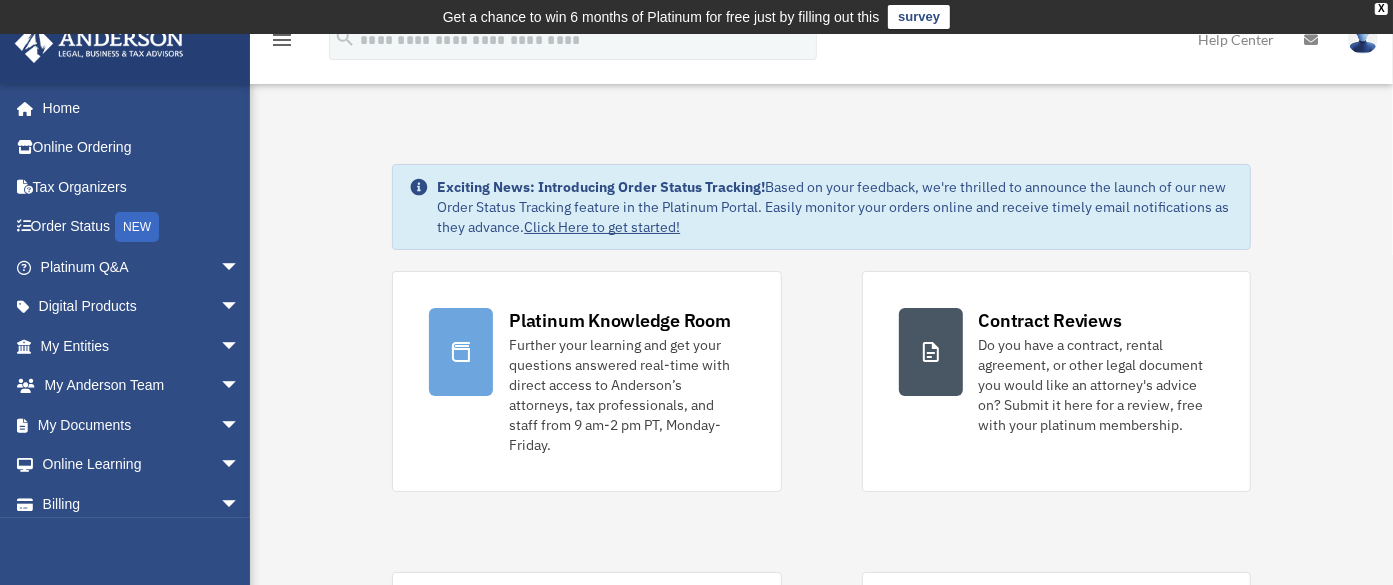 scroll, scrollTop: 1, scrollLeft: 0, axis: vertical 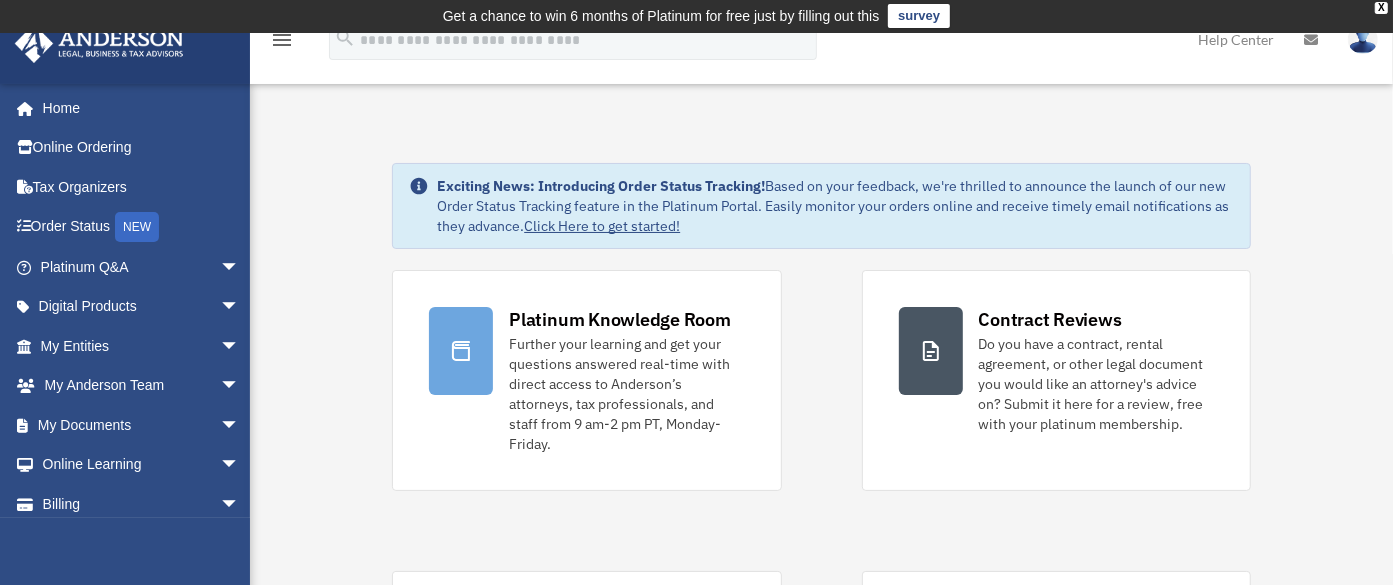 click at bounding box center (99, 43) 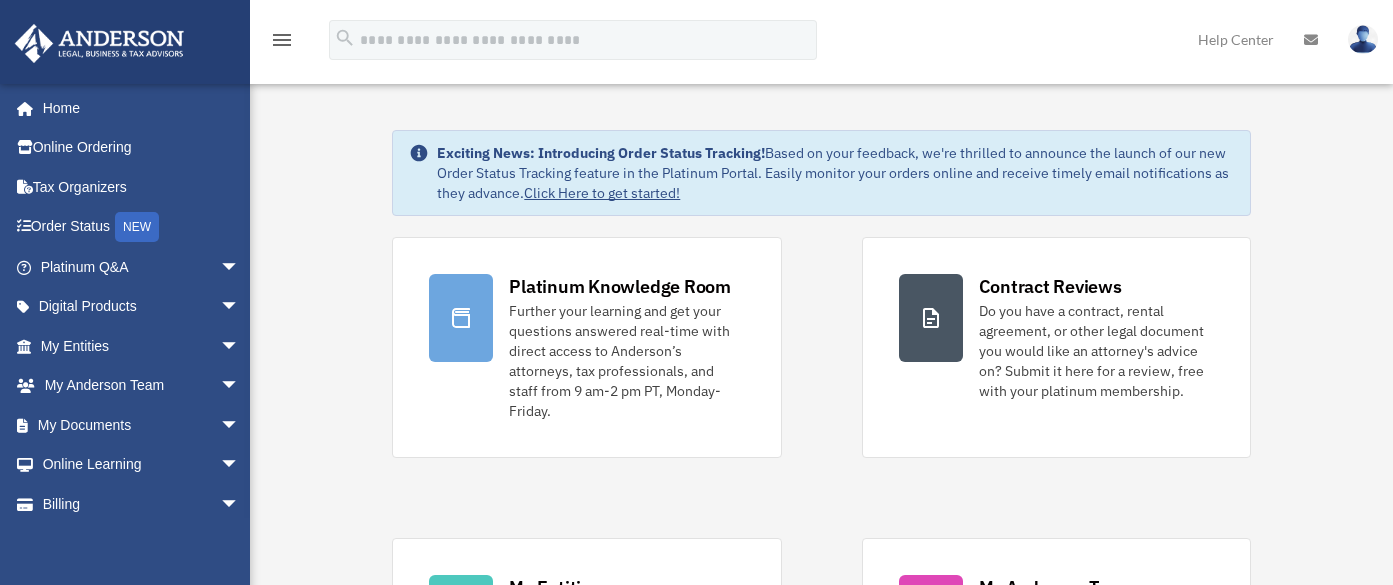scroll, scrollTop: 0, scrollLeft: 0, axis: both 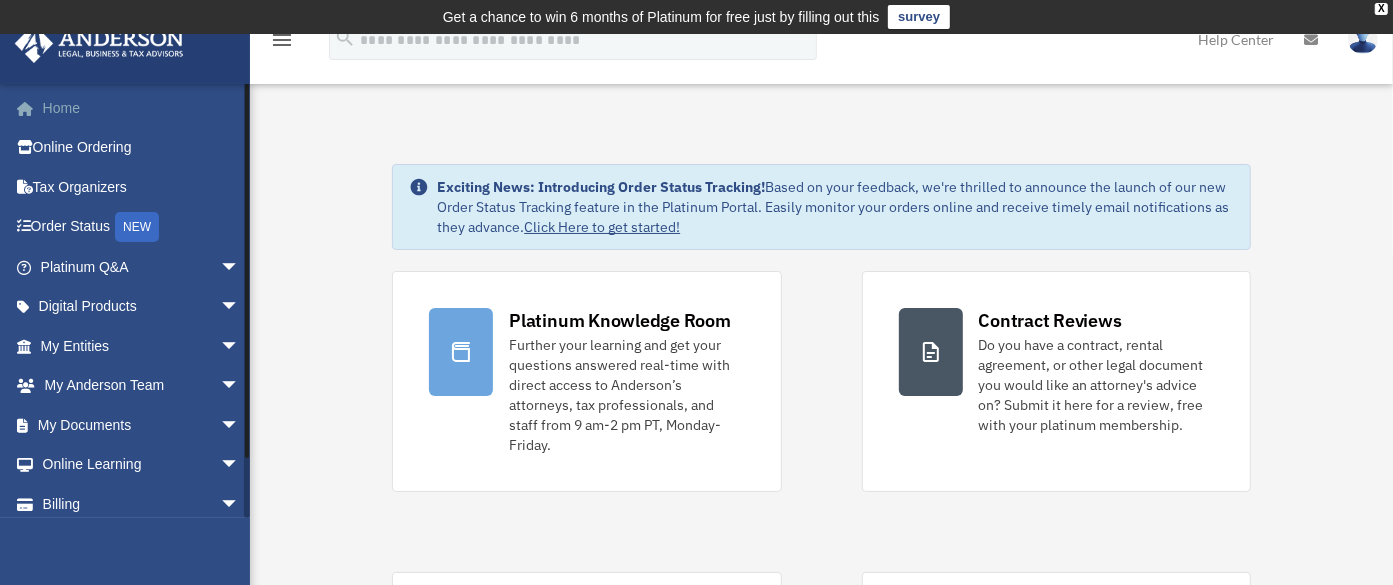 click on "Home" at bounding box center [142, 108] 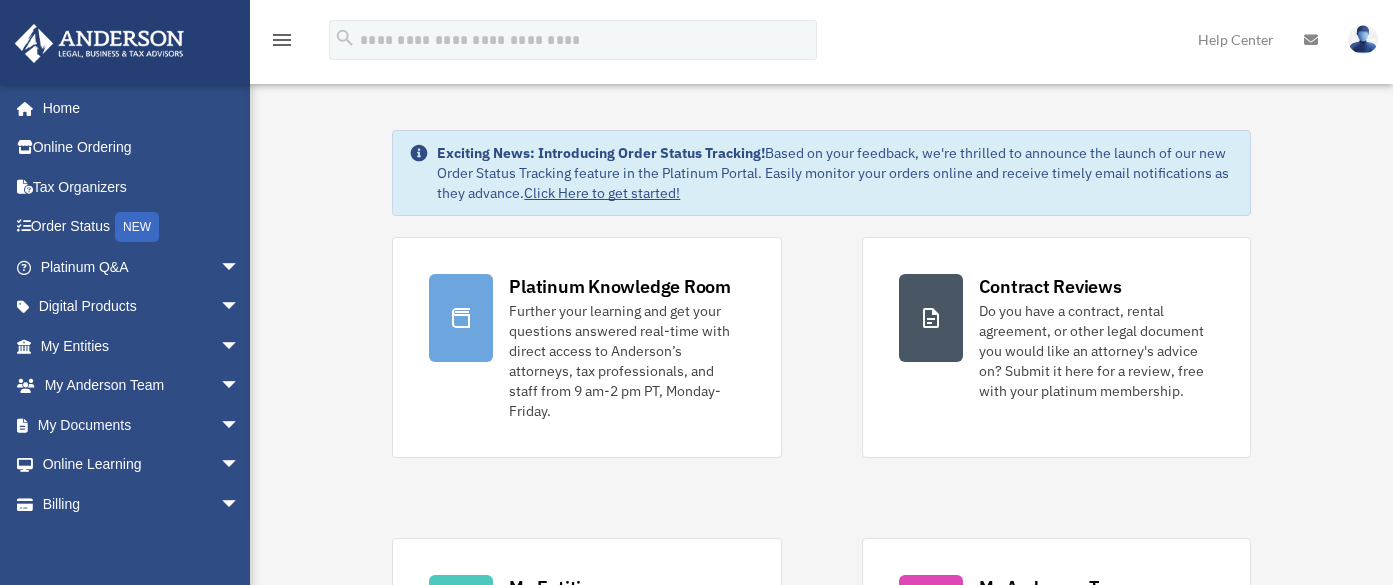 scroll, scrollTop: 0, scrollLeft: 0, axis: both 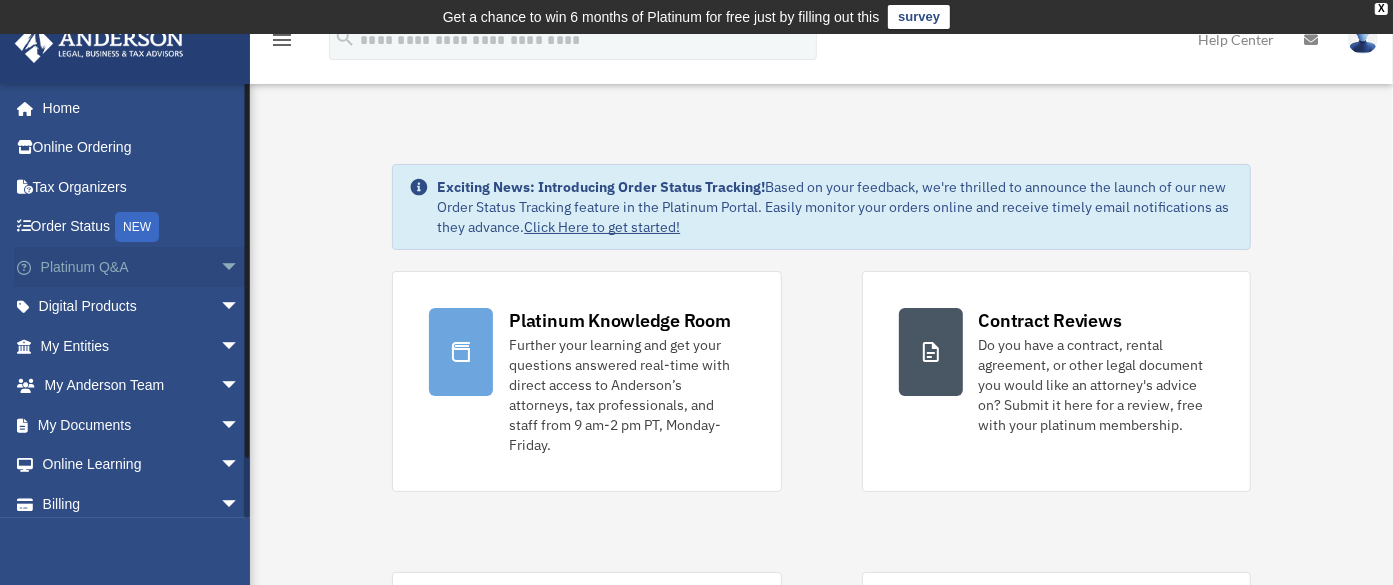 click on "arrow_drop_down" at bounding box center [240, 267] 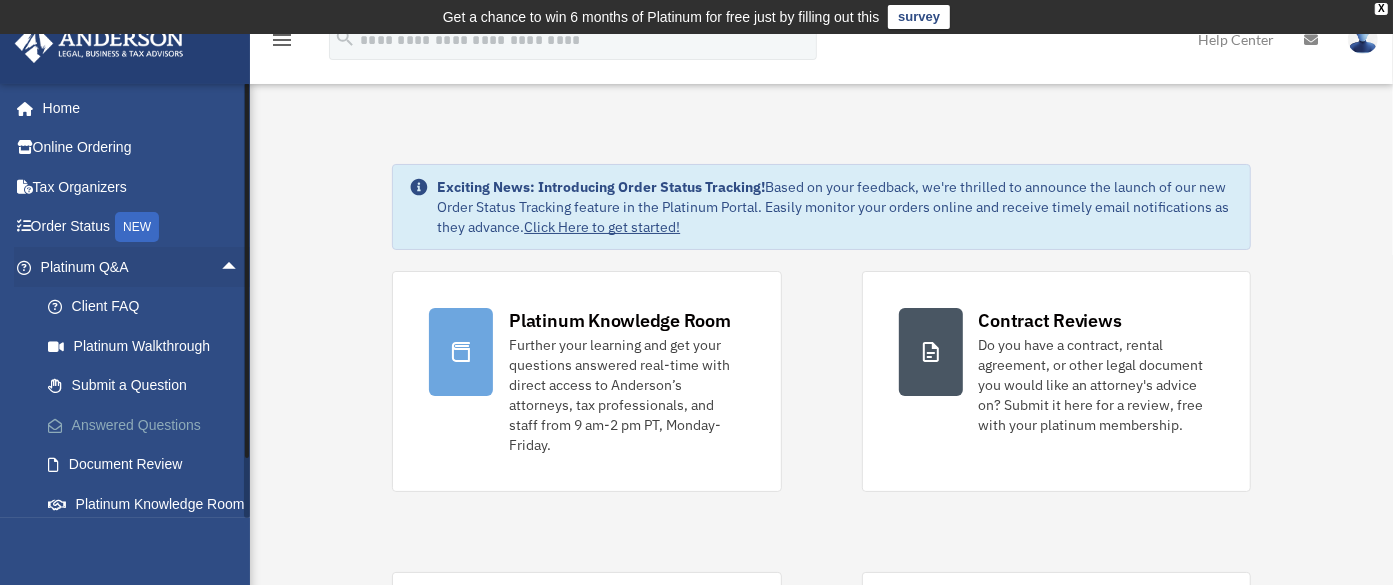 click on "Answered Questions" at bounding box center (149, 425) 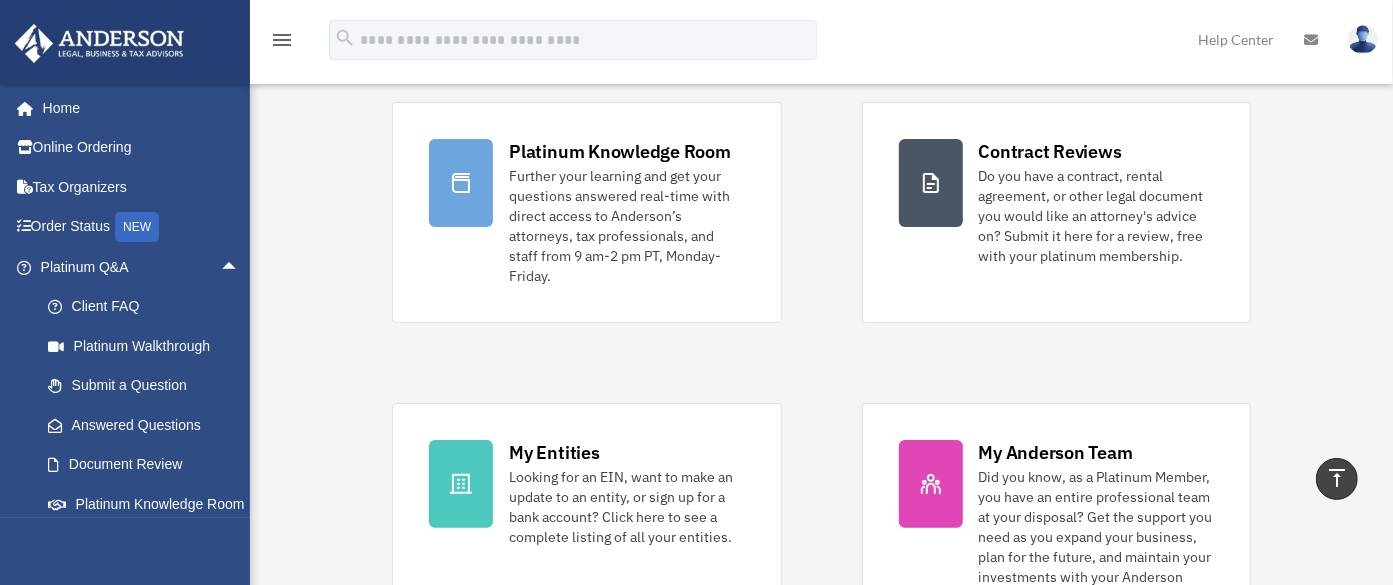 scroll, scrollTop: 0, scrollLeft: 0, axis: both 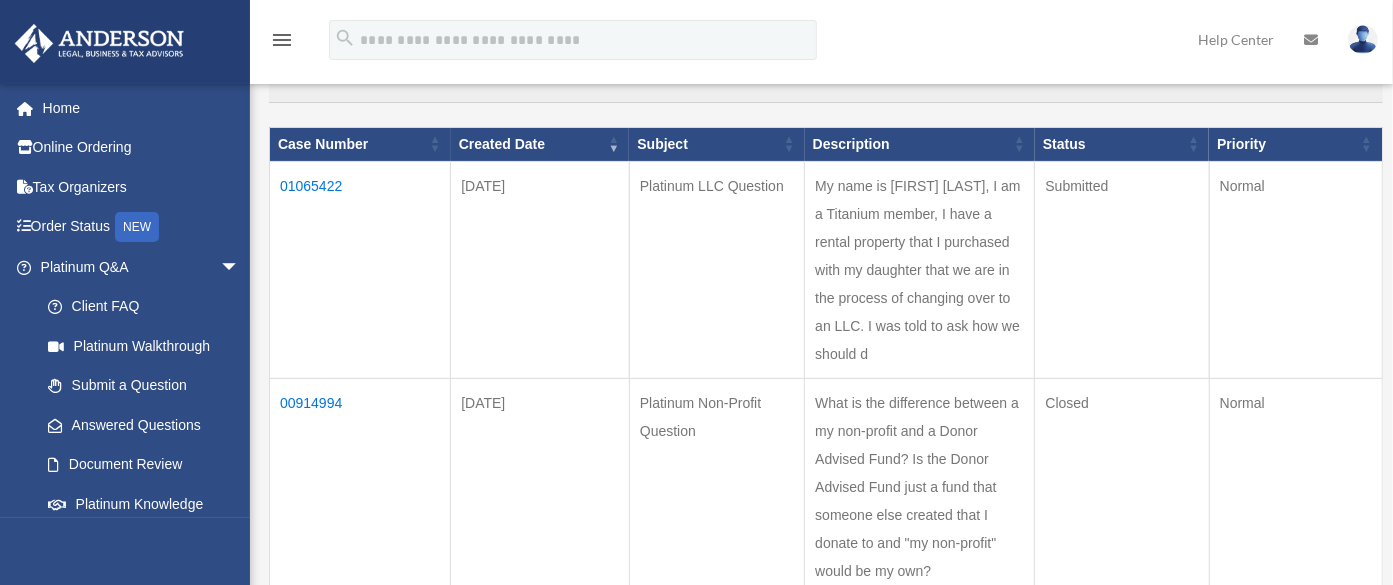 click on "My name is Monica Yrigoyen, I am a Titanium member, I have a rental property that I purchased with my daughter that we are in the process of changing over to an LLC.  I was told to ask how we should d" at bounding box center (920, 269) 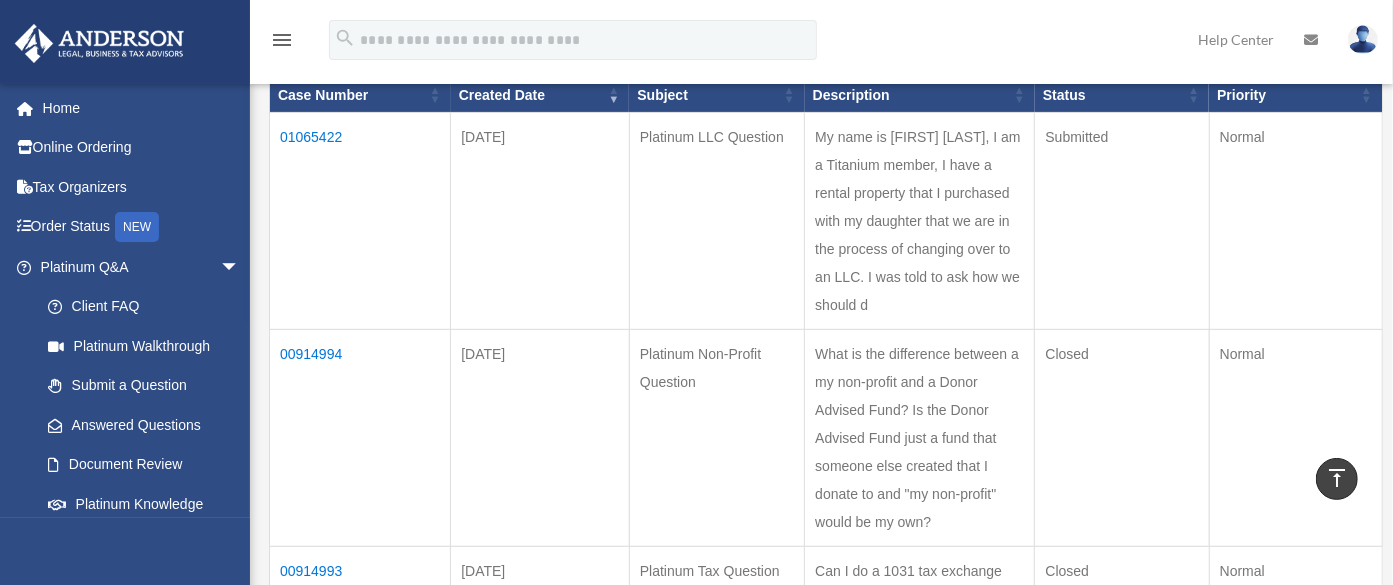 scroll, scrollTop: 289, scrollLeft: 0, axis: vertical 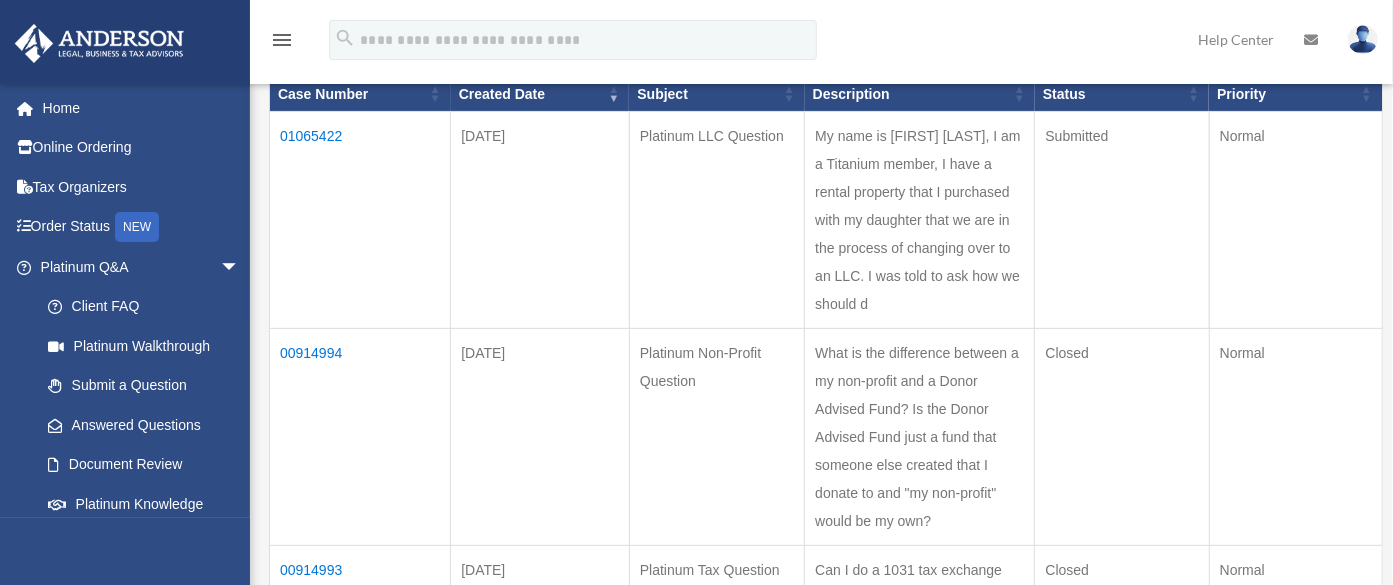 click on "My name is Monica Yrigoyen, I am a Titanium member, I have a rental property that I purchased with my daughter that we are in the process of changing over to an LLC.  I was told to ask how we should d" at bounding box center [920, 219] 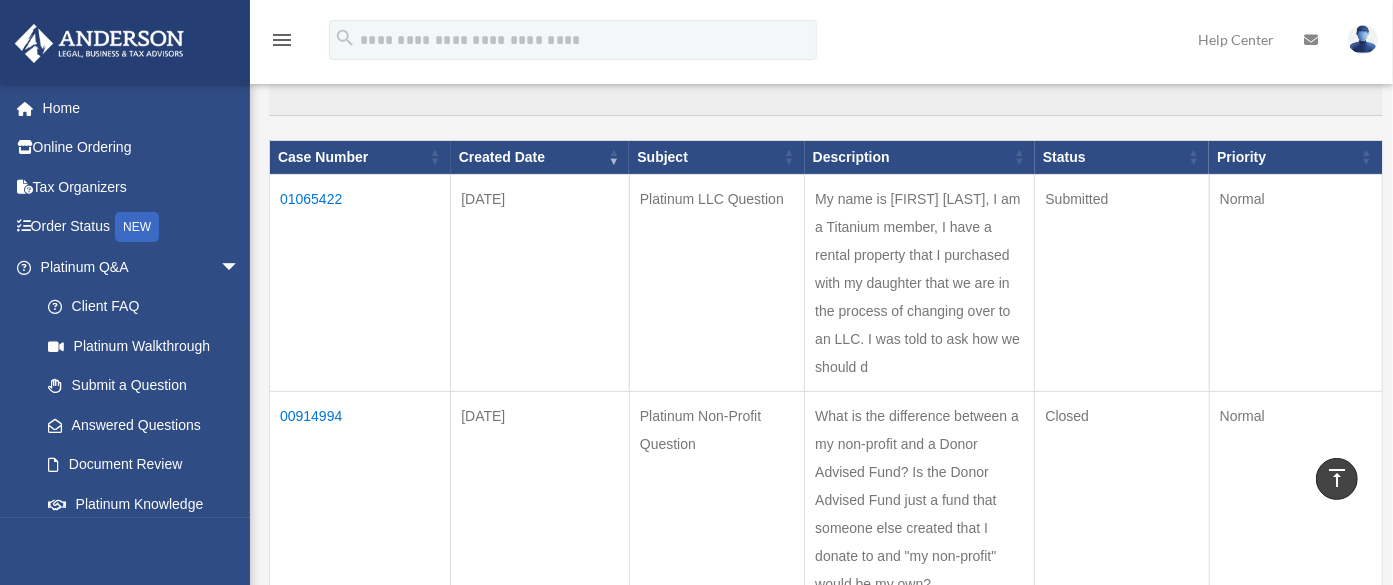 scroll, scrollTop: 216, scrollLeft: 0, axis: vertical 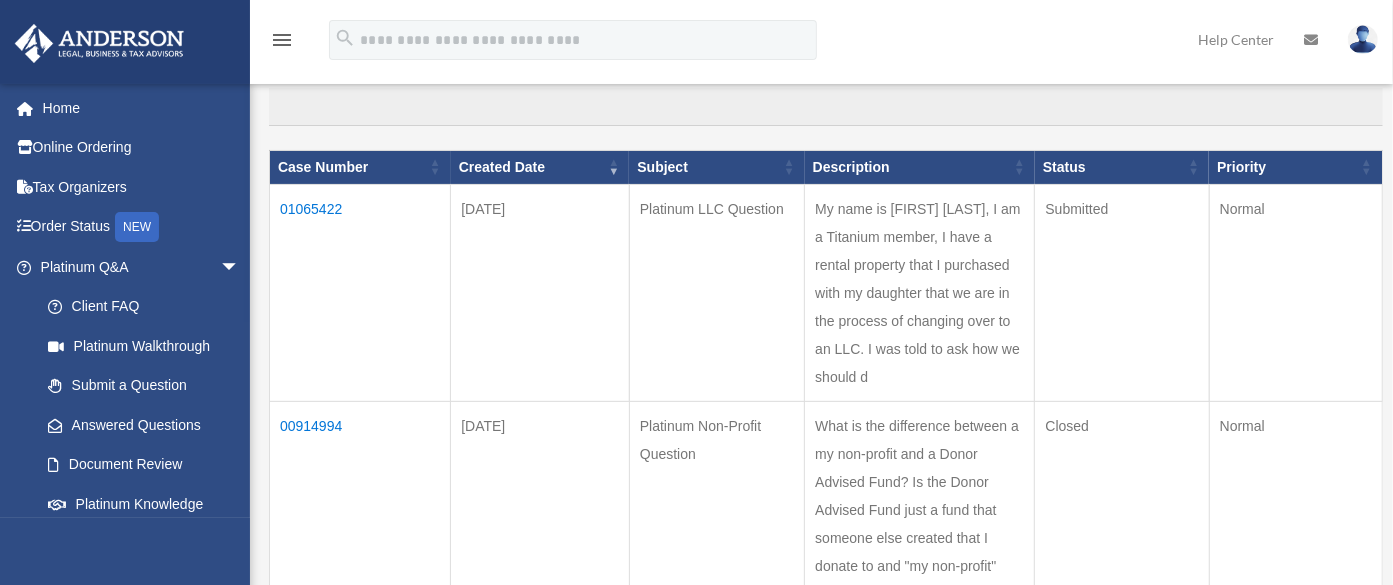 click on "My name is Monica Yrigoyen, I am a Titanium member, I have a rental property that I purchased with my daughter that we are in the process of changing over to an LLC.  I was told to ask how we should d" at bounding box center [920, 292] 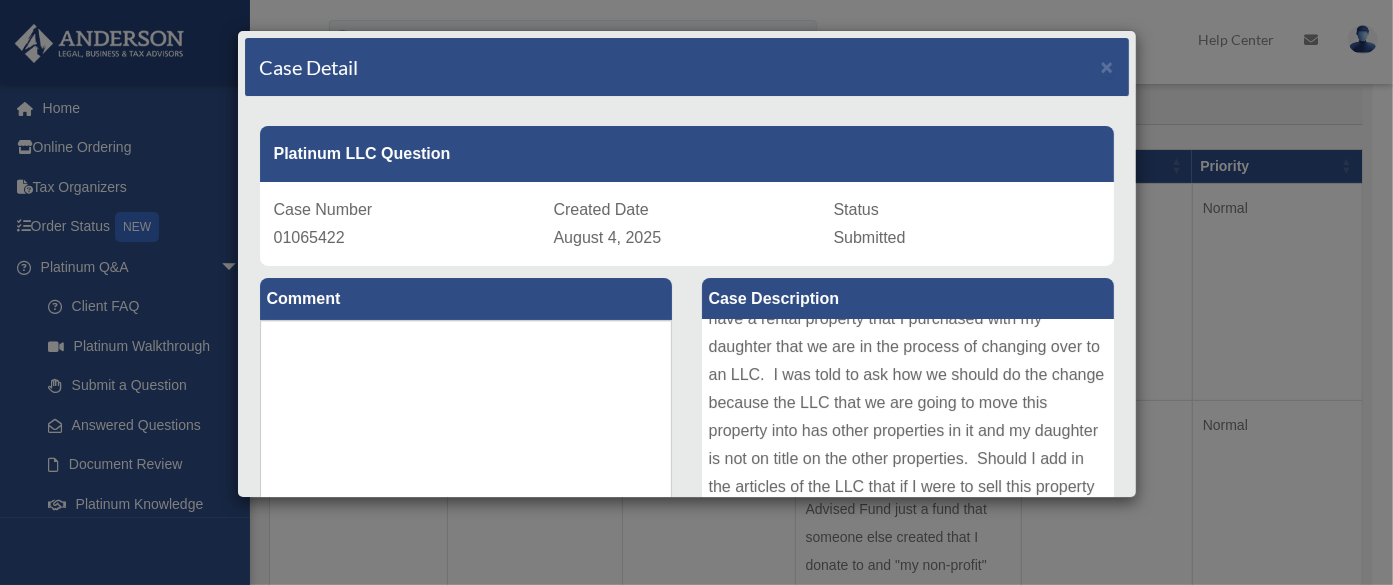 scroll, scrollTop: 77, scrollLeft: 0, axis: vertical 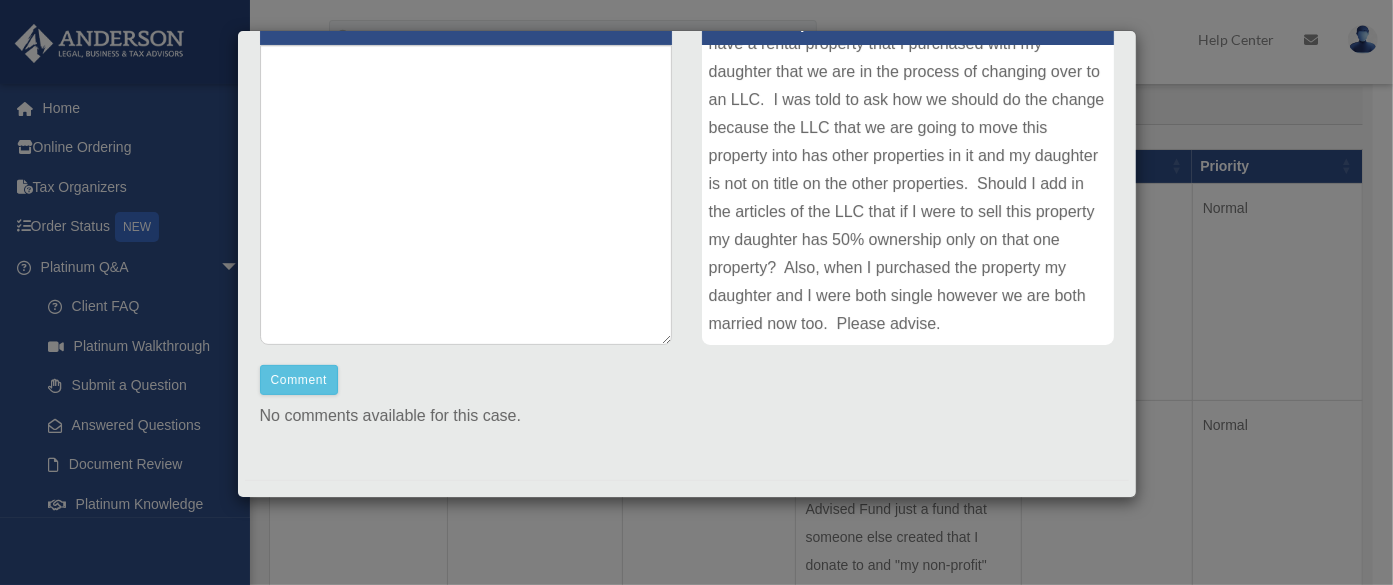 click on "My name is Monica Yrigoyen, I am a Titanium member, I have a rental property that I purchased with my daughter that we are in the process of changing over to an LLC.  I was told to ask how we should do the change because the LLC that we are going to move this property into has other properties in it and my daughter is not on title on the other properties.  Should I add in the articles of the LLC that if I were to sell this property my daughter has 50% ownership only on that one property?  Also, when I purchased the property my daughter and I were both single however we are both married now too.  Please advise." at bounding box center (908, 195) 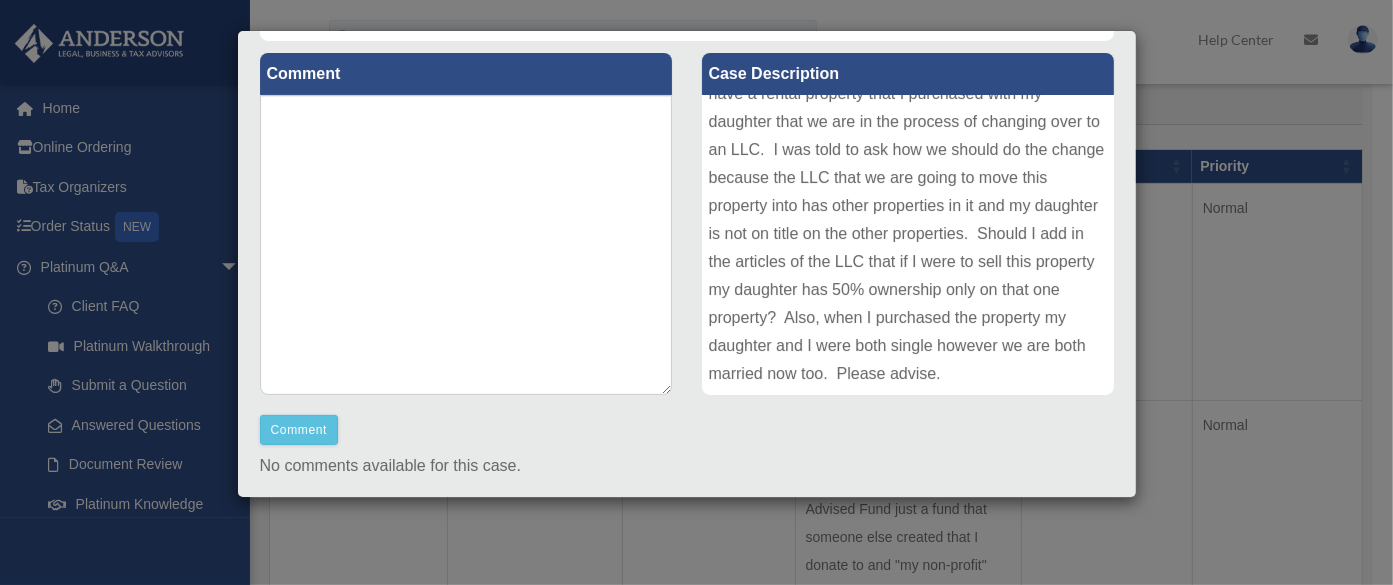 scroll, scrollTop: 226, scrollLeft: 0, axis: vertical 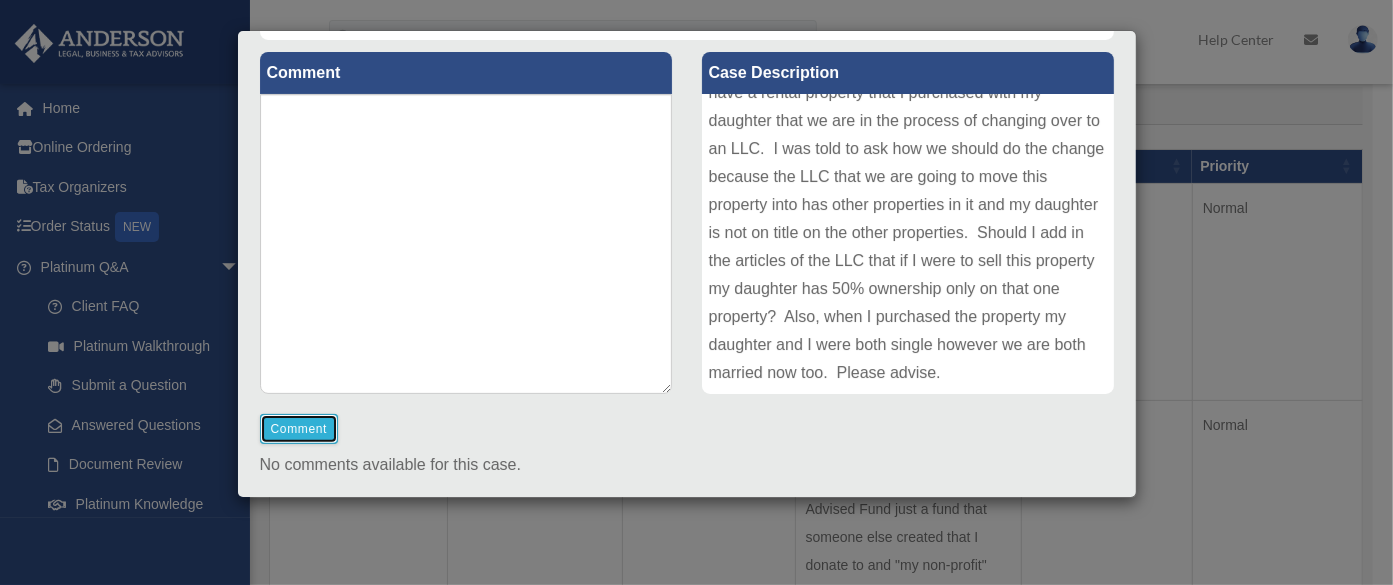 click on "Comment" at bounding box center (299, 429) 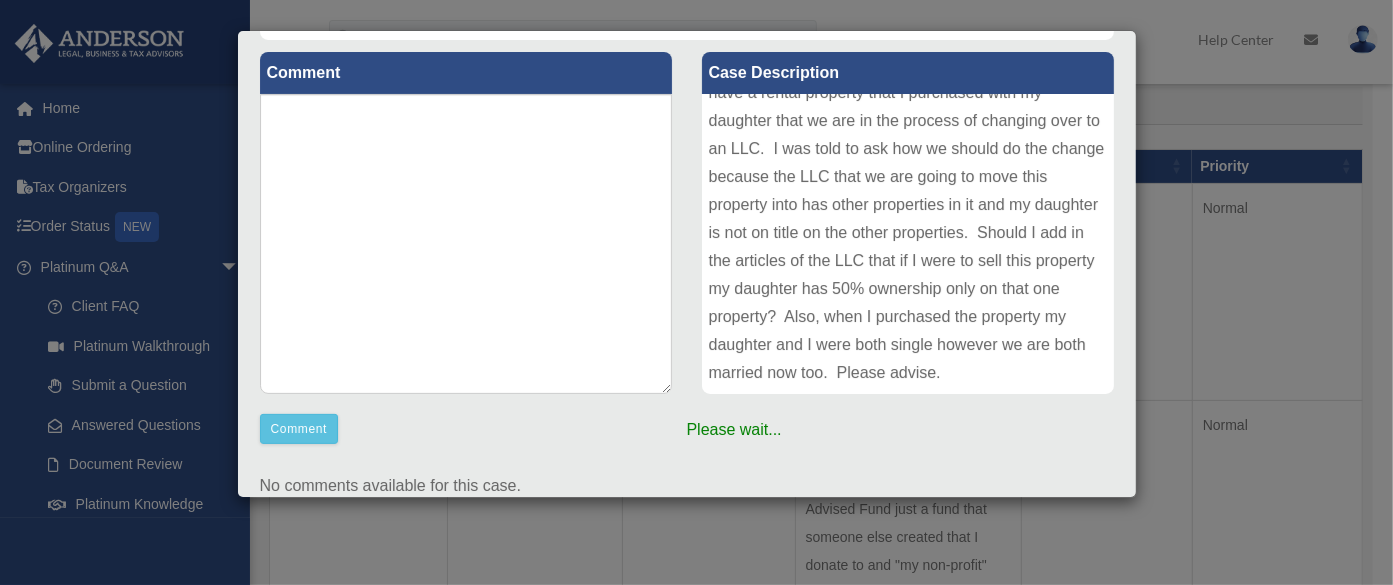 click on "My name is Monica Yrigoyen, I am a Titanium member, I have a rental property that I purchased with my daughter that we are in the process of changing over to an LLC.  I was told to ask how we should do the change because the LLC that we are going to move this property into has other properties in it and my daughter is not on title on the other properties.  Should I add in the articles of the LLC that if I were to sell this property my daughter has 50% ownership only on that one property?  Also, when I purchased the property my daughter and I were both single however we are both married now too.  Please advise." at bounding box center [908, 244] 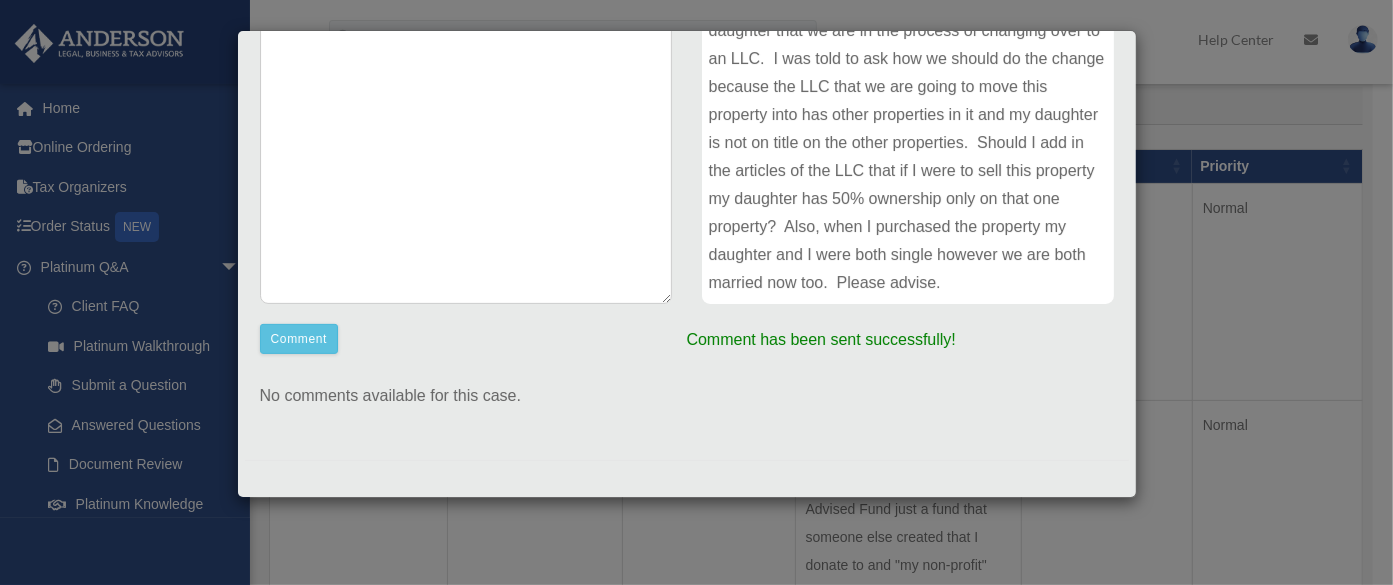 scroll, scrollTop: 315, scrollLeft: 0, axis: vertical 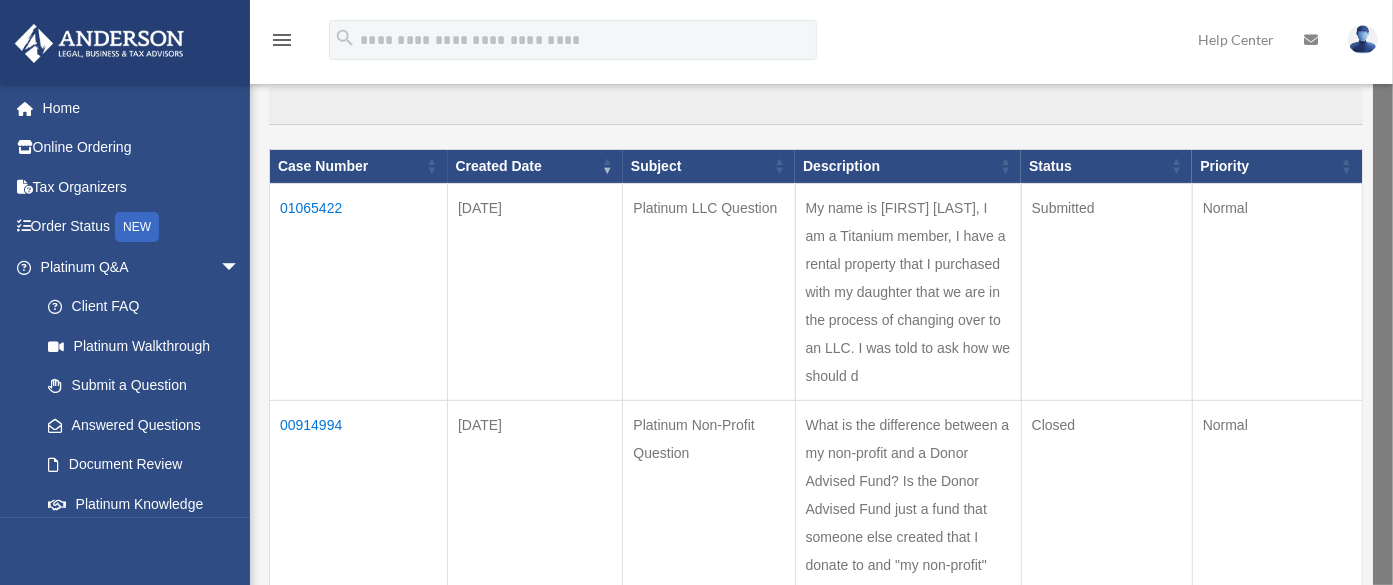 click on "01065422" at bounding box center (359, 291) 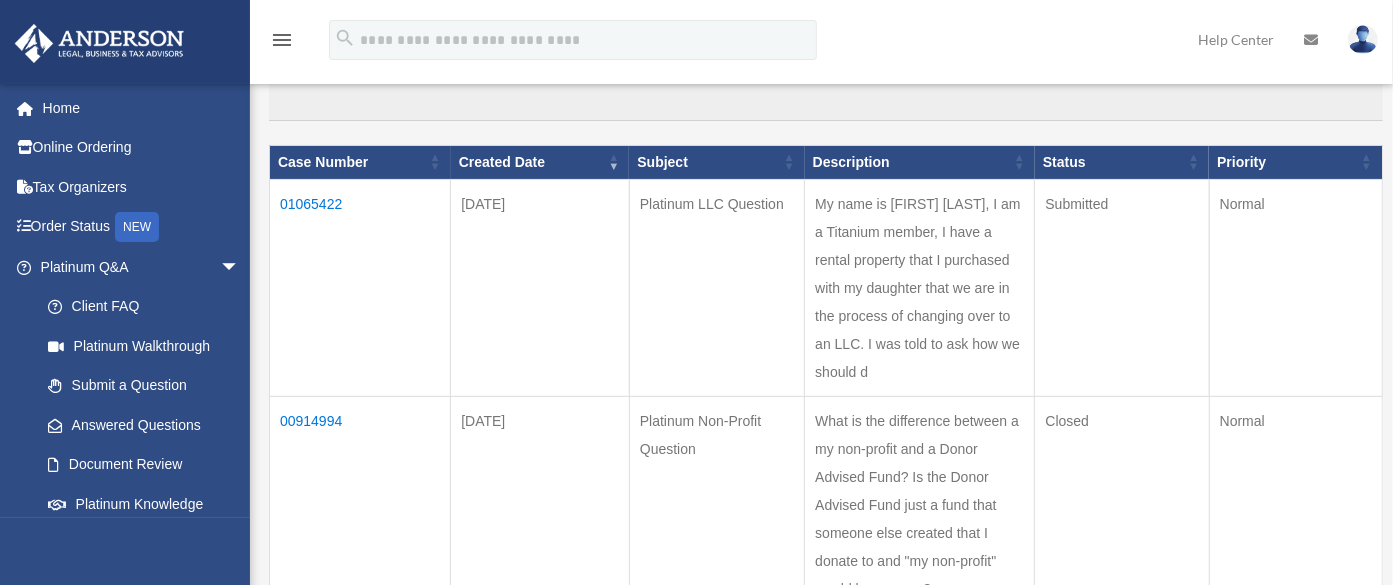 scroll, scrollTop: 220, scrollLeft: 0, axis: vertical 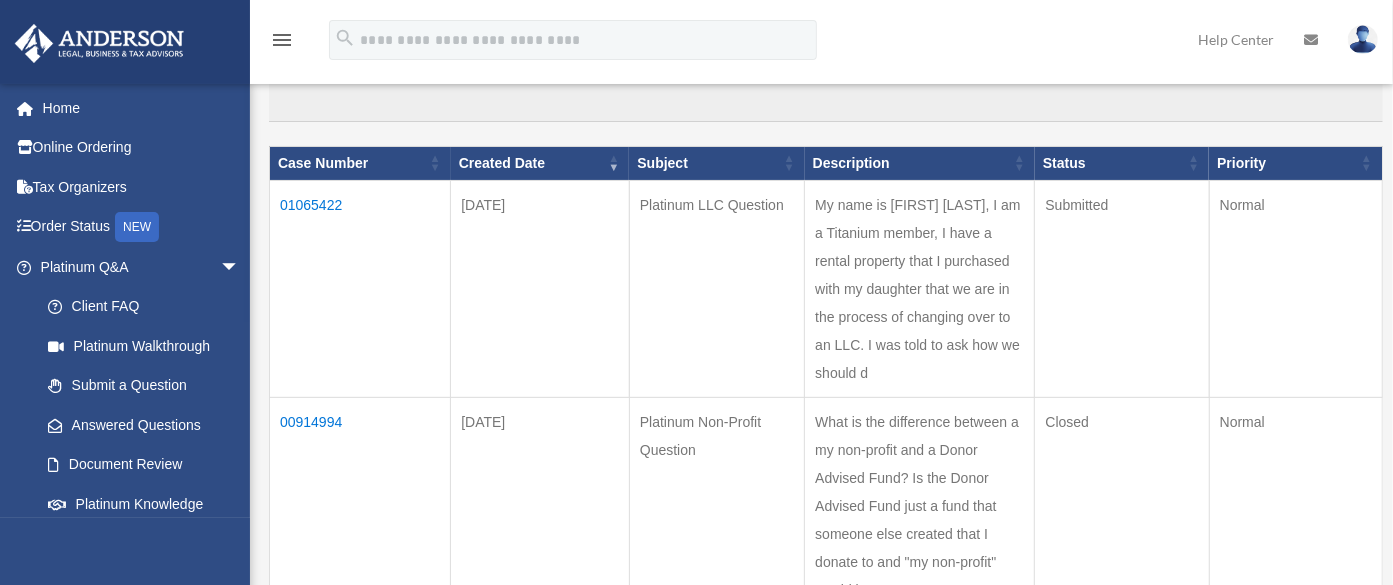 click on "01065422" at bounding box center [360, 288] 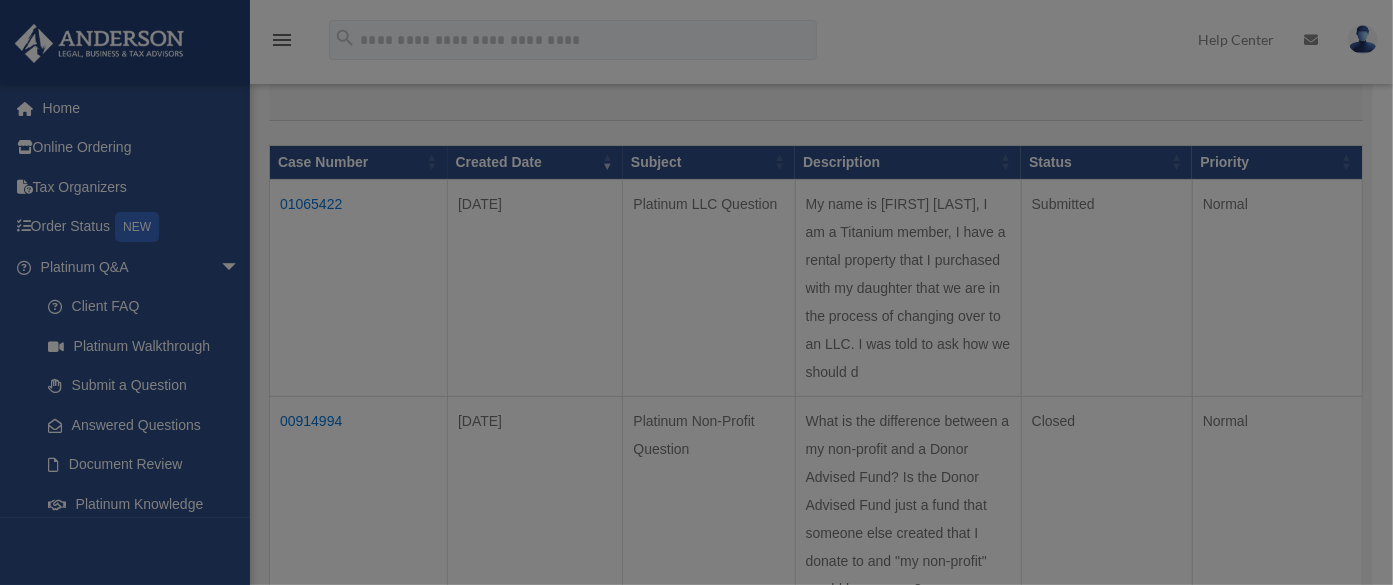 scroll, scrollTop: 0, scrollLeft: 0, axis: both 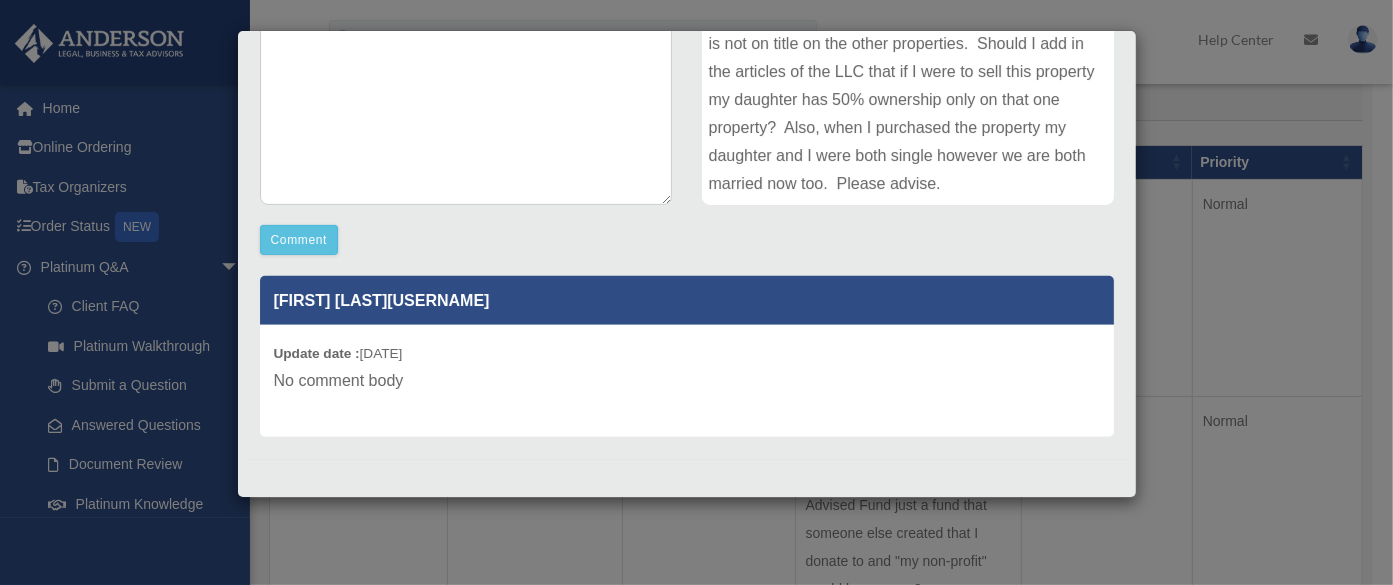 click on "My name is Monica Yrigoyen, I am a Titanium member, I have a rental property that I purchased with my daughter that we are in the process of changing over to an LLC.  I was told to ask how we should do the change because the LLC that we are going to move this property into has other properties in it and my daughter is not on title on the other properties.  Should I add in the articles of the LLC that if I were to sell this property my daughter has 50% ownership only on that one property?  Also, when I purchased the property my daughter and I were both single however we are both married now too.  Please advise." at bounding box center [908, 55] 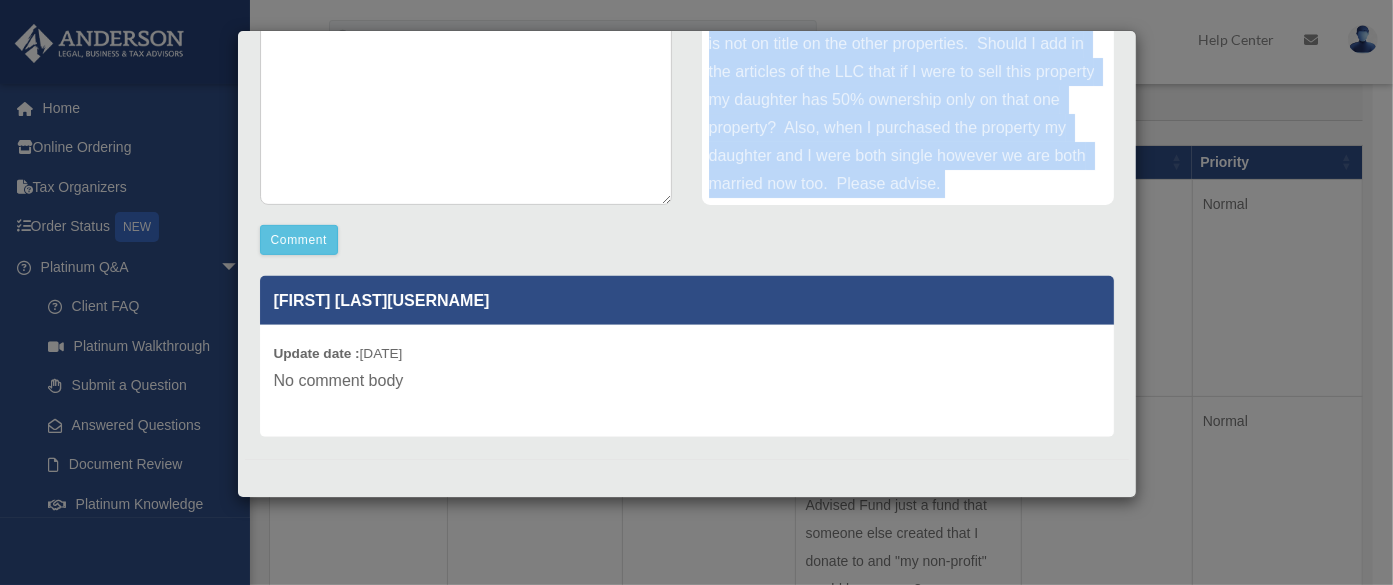 click on "My name is Monica Yrigoyen, I am a Titanium member, I have a rental property that I purchased with my daughter that we are in the process of changing over to an LLC.  I was told to ask how we should do the change because the LLC that we are going to move this property into has other properties in it and my daughter is not on title on the other properties.  Should I add in the articles of the LLC that if I were to sell this property my daughter has 50% ownership only on that one property?  Also, when I purchased the property my daughter and I were both single however we are both married now too.  Please advise." at bounding box center [908, 55] 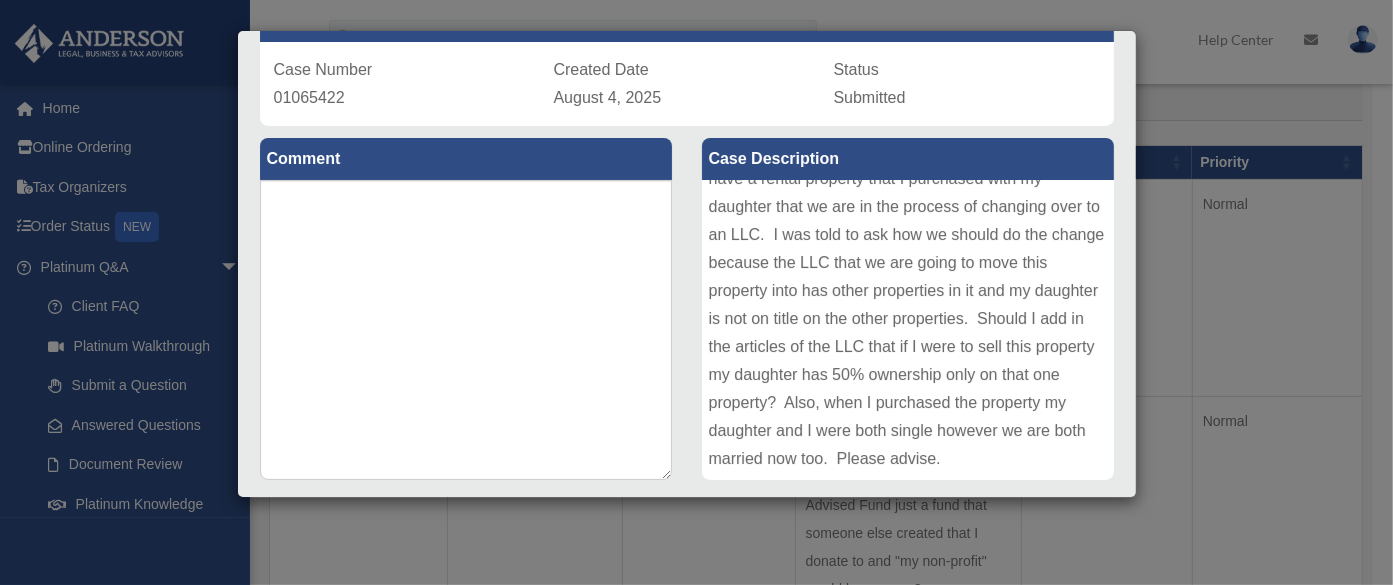 scroll, scrollTop: 148, scrollLeft: 0, axis: vertical 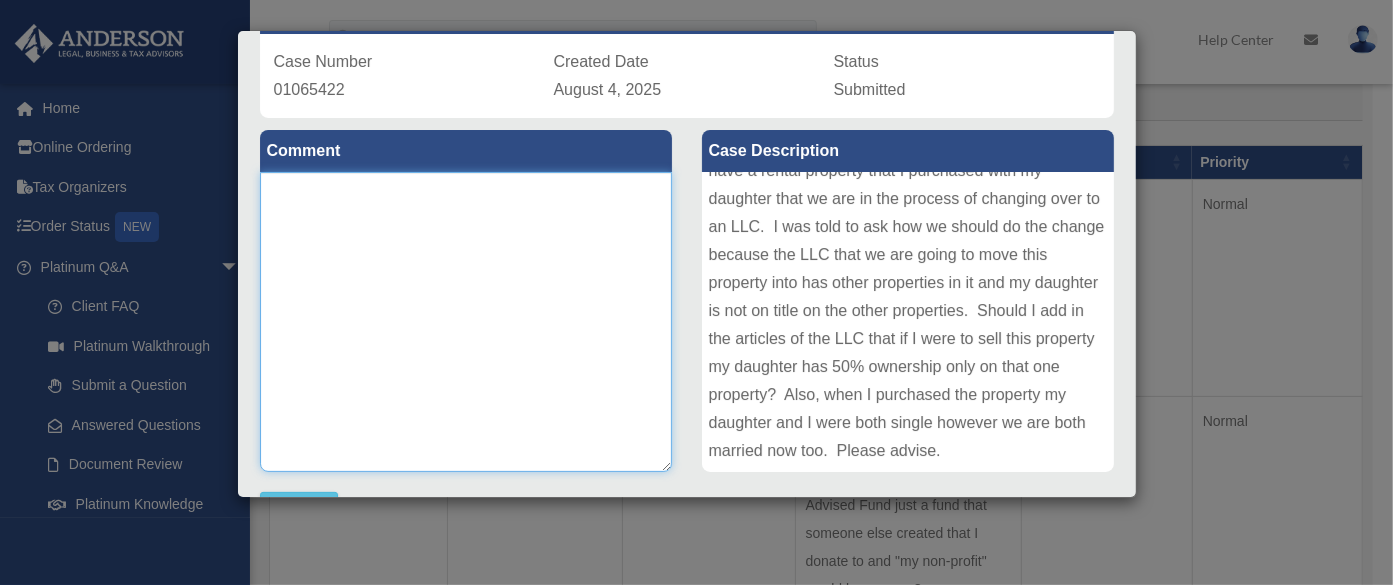 click at bounding box center [466, 322] 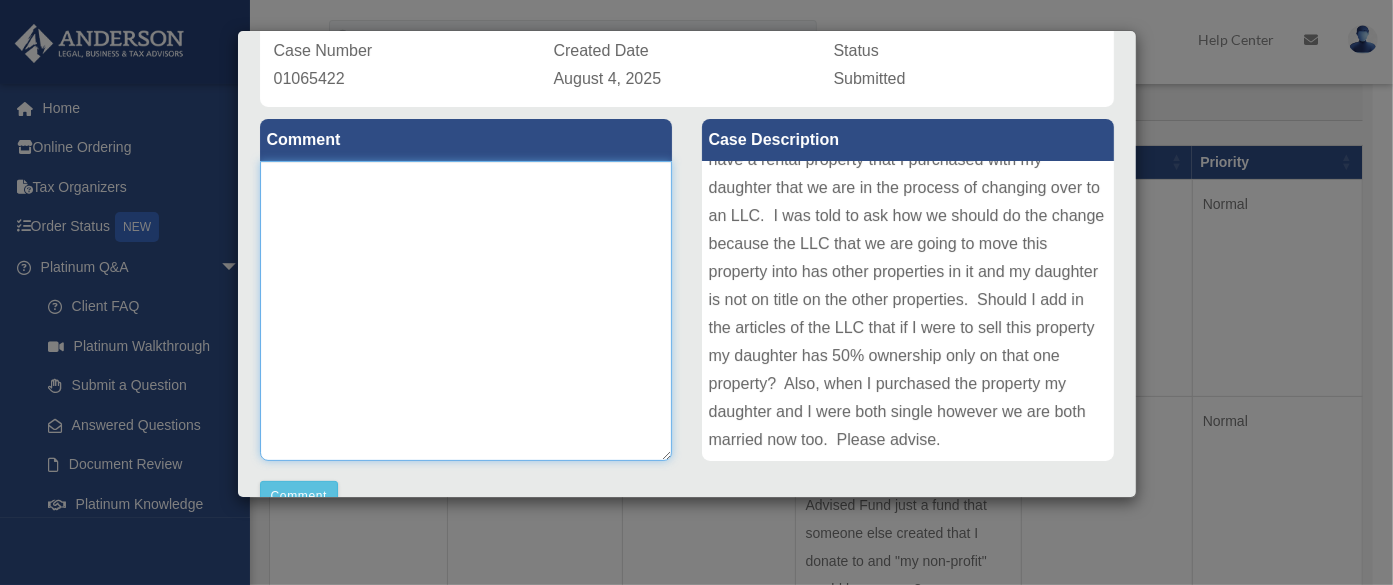 scroll, scrollTop: 162, scrollLeft: 0, axis: vertical 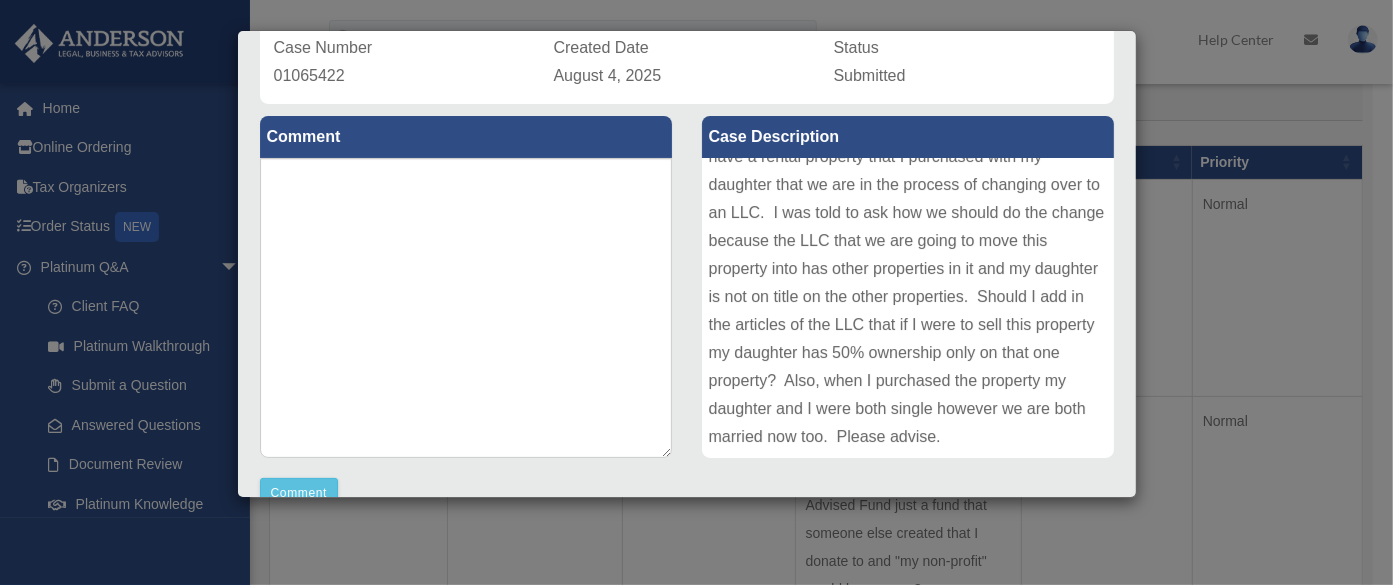 click on "Case Detail
×
Platinum LLC Question
Case Number
01065422
Created Date
August 4, 2025
Status
Submitted
Comment   Comment" at bounding box center (696, 292) 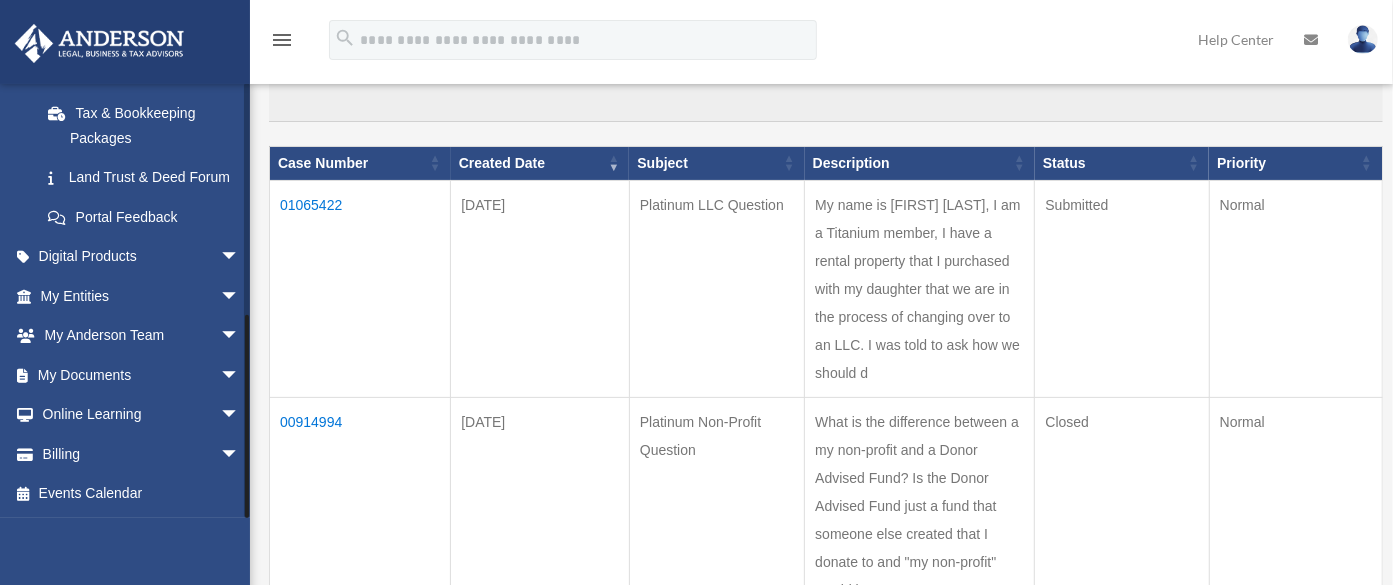 scroll, scrollTop: 477, scrollLeft: 0, axis: vertical 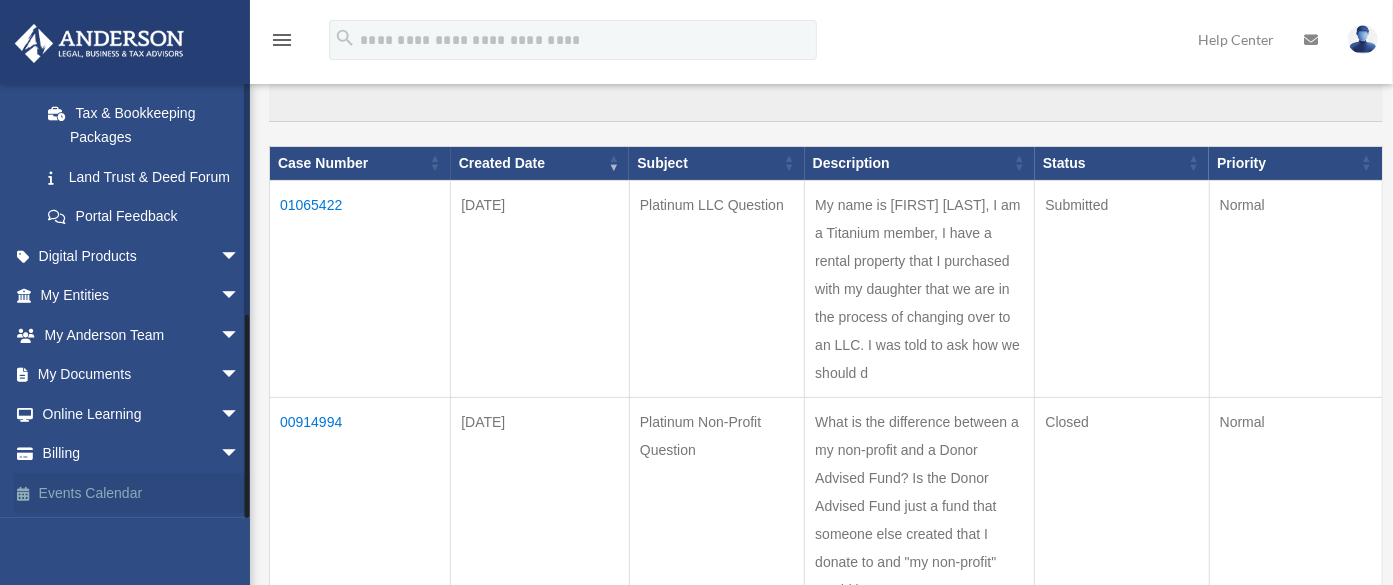 click on "Events Calendar" at bounding box center [142, 493] 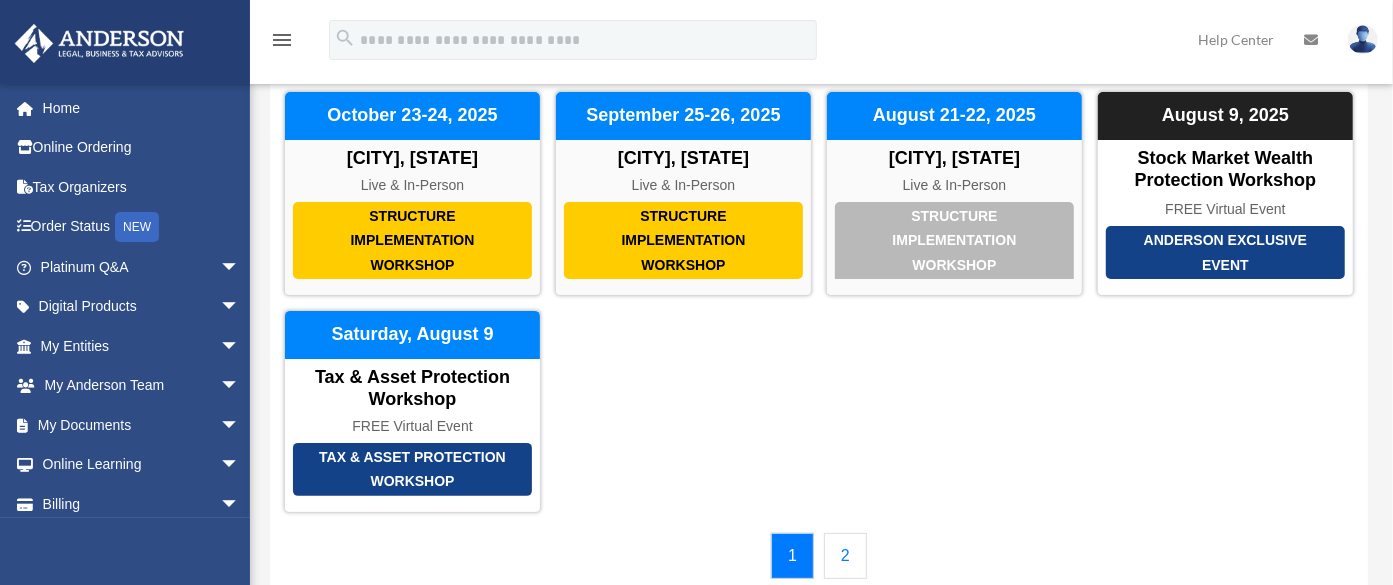 scroll, scrollTop: 134, scrollLeft: 0, axis: vertical 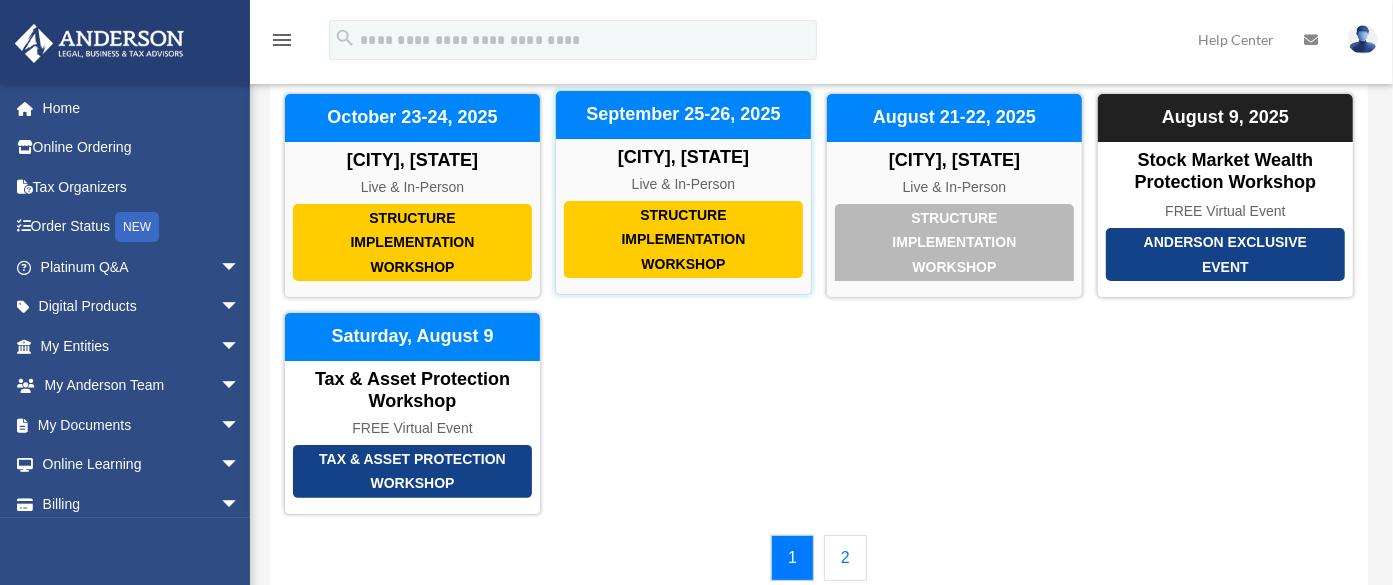 click on "Structure Implementation Workshop" at bounding box center [683, 240] 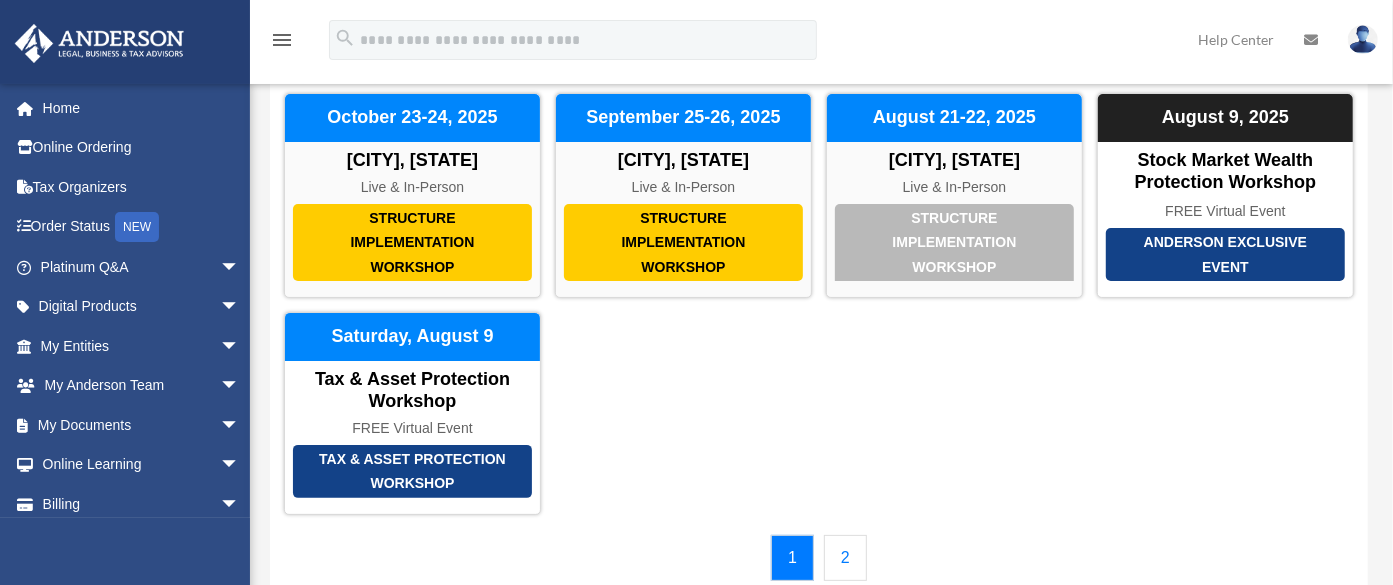 click on "Structure Implementation Workshop
[CITY], [STATE]
Live & In-Person
[MONTH] [DAY]-[DAY], [YEAR]
Structure Implementation Workshop
[CITY], [STATE]
Live & In-Person
[MONTH] [DAY]-[DAY], [YEAR]
Structure Implementation Workshop
[CITY], [STATE]
Live & In-Person
[MONTH] [DAY], [YEAR]" at bounding box center [819, 304] 